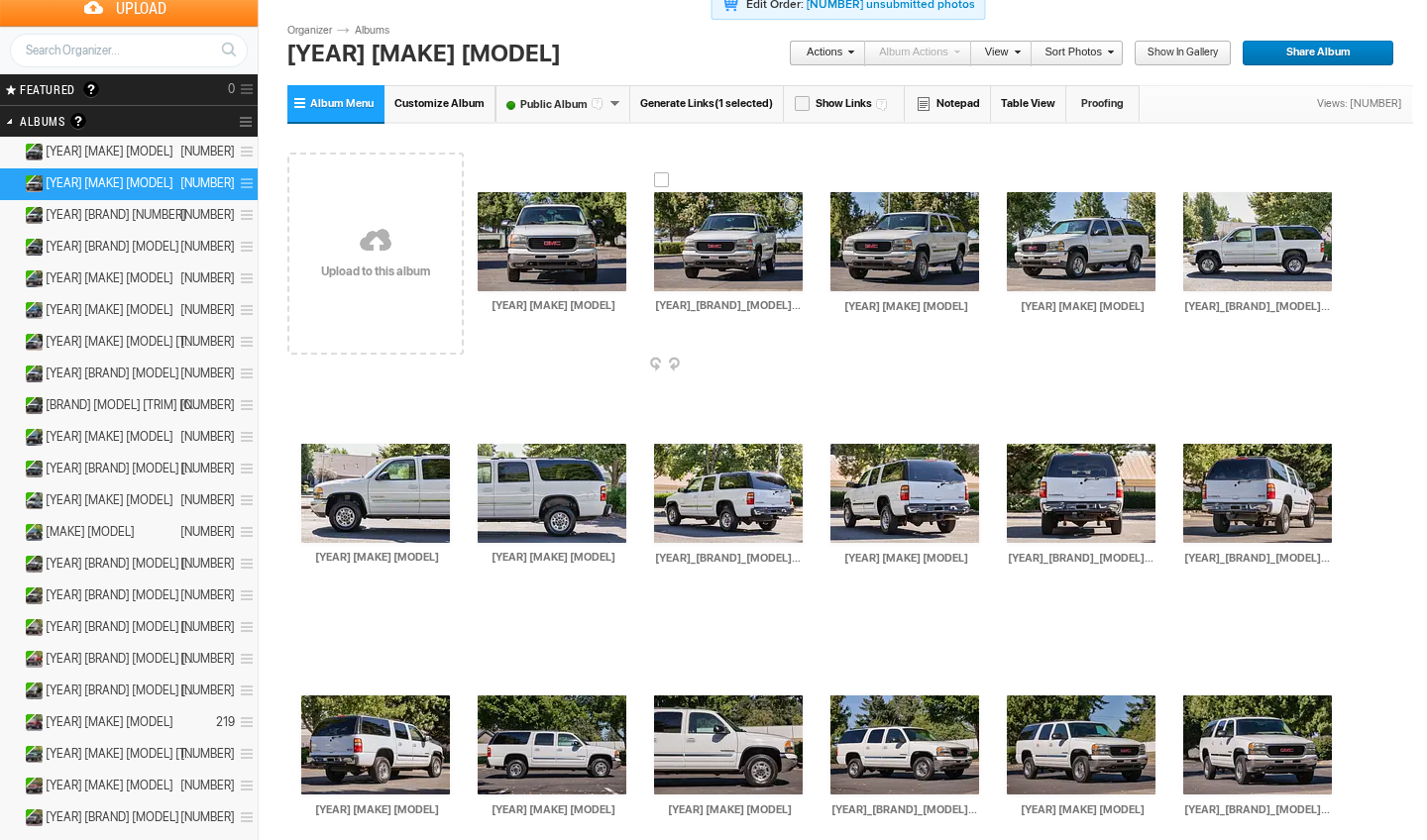 scroll, scrollTop: 42, scrollLeft: 0, axis: vertical 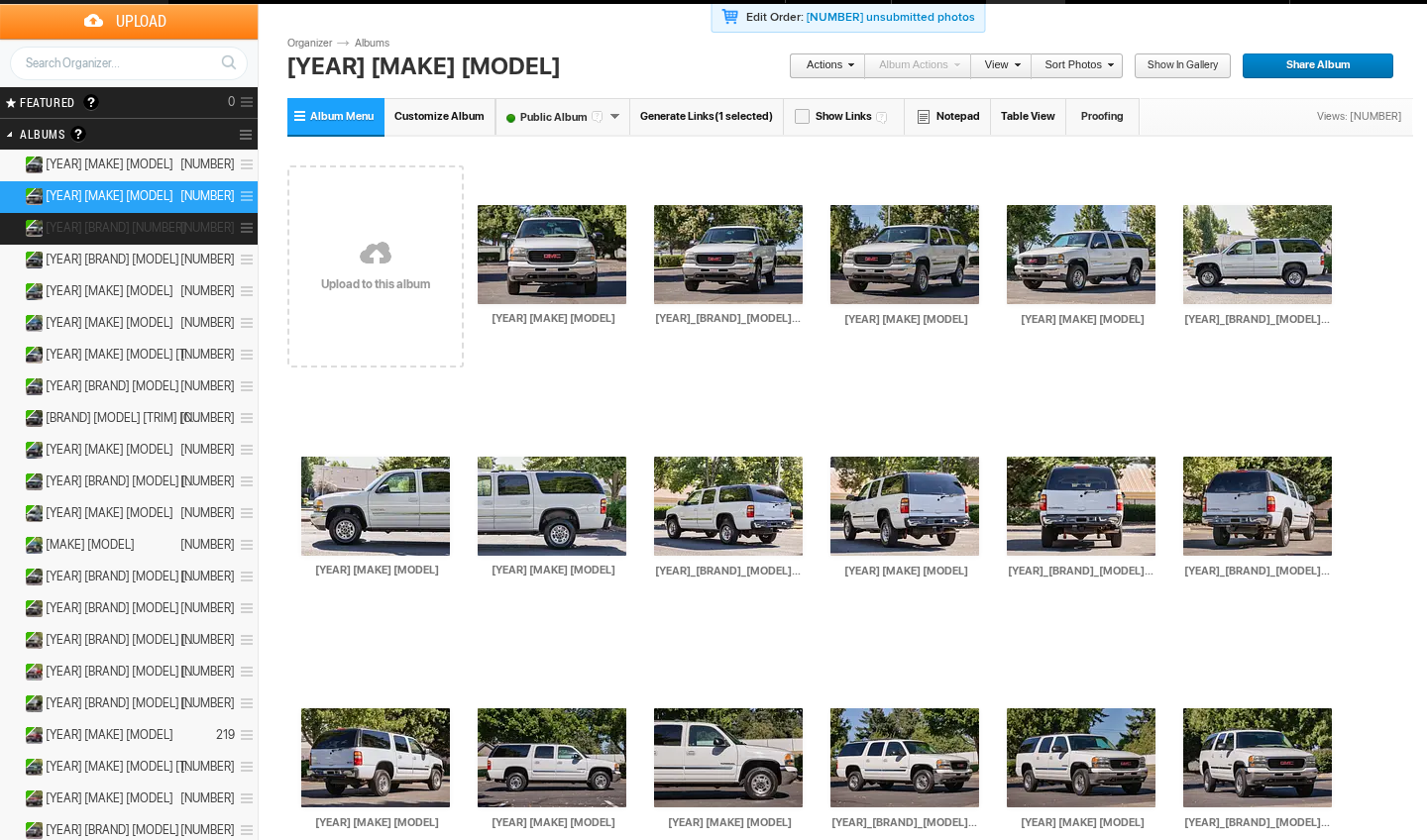click on "1999 GMC 3500
195" at bounding box center (129, 229) 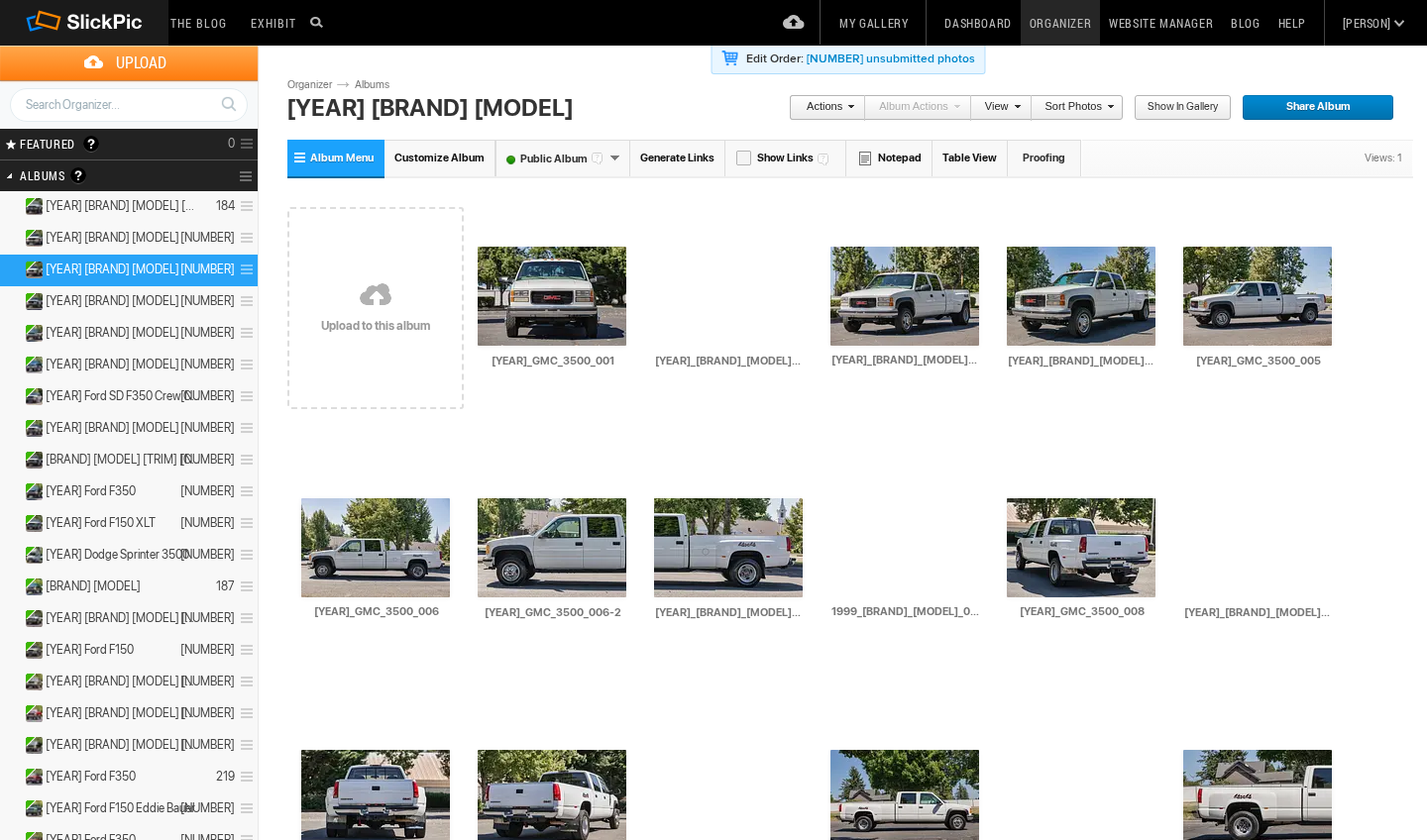 scroll, scrollTop: 0, scrollLeft: 0, axis: both 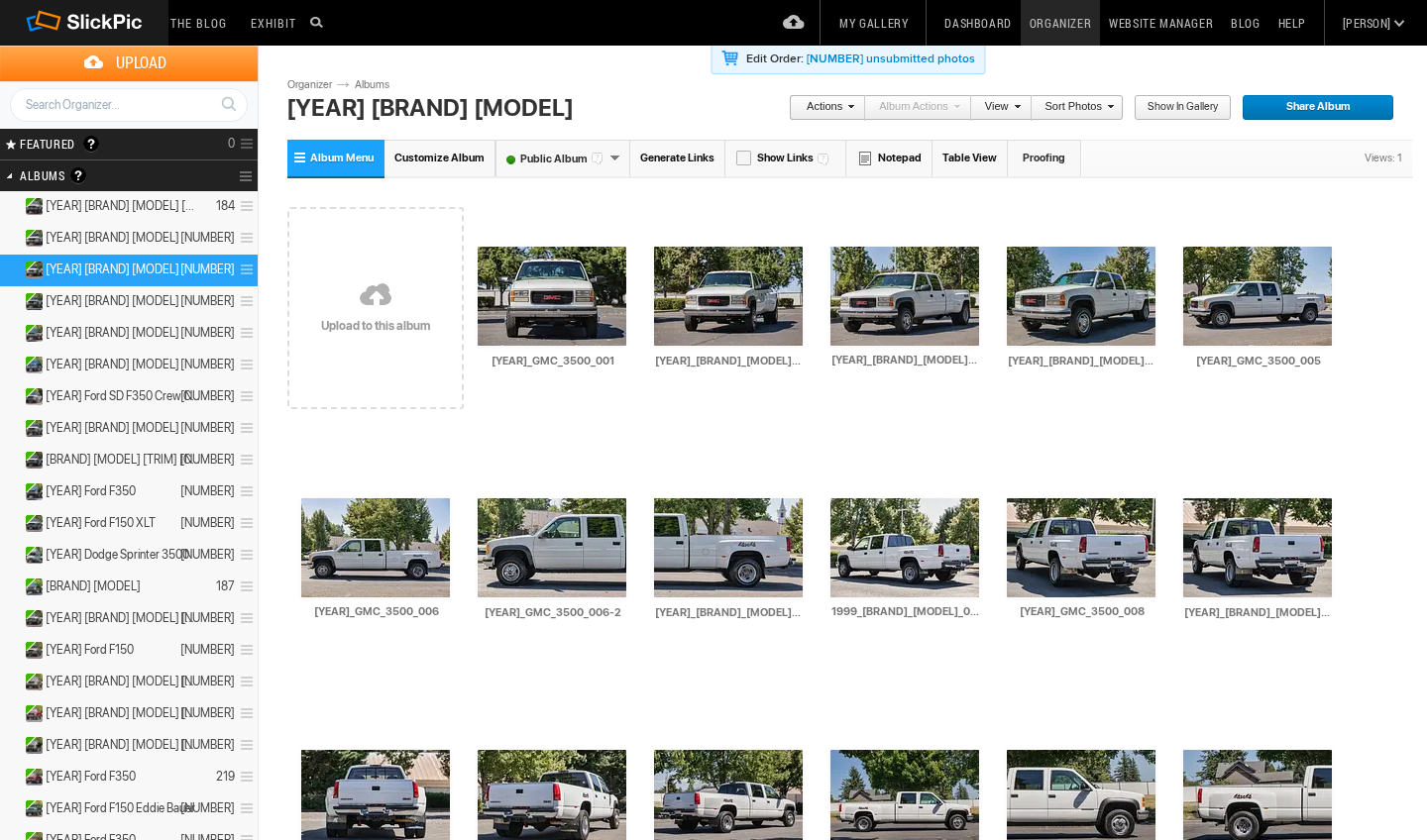 click at bounding box center [244, 269] 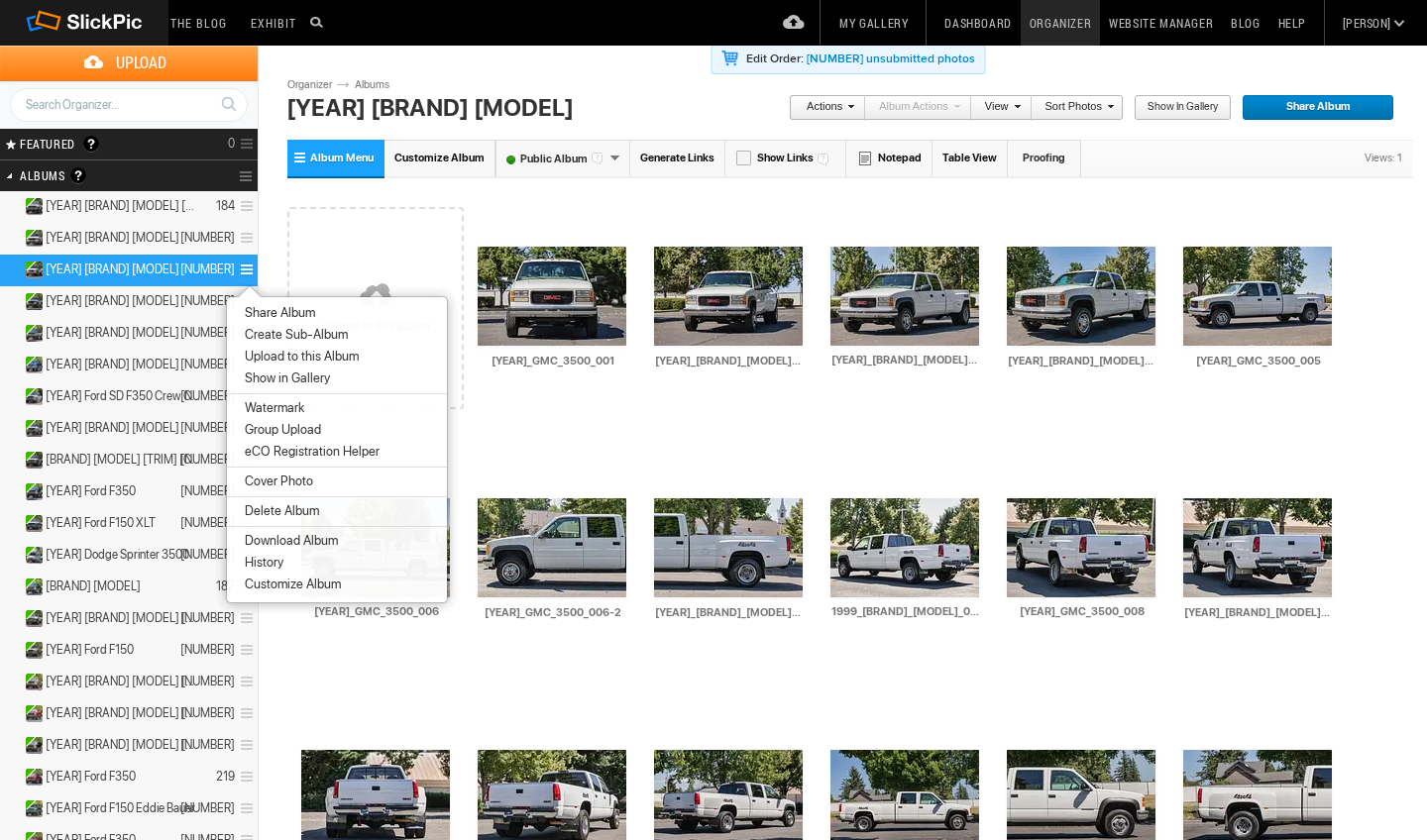 click on "Download Album" at bounding box center [337, 541] 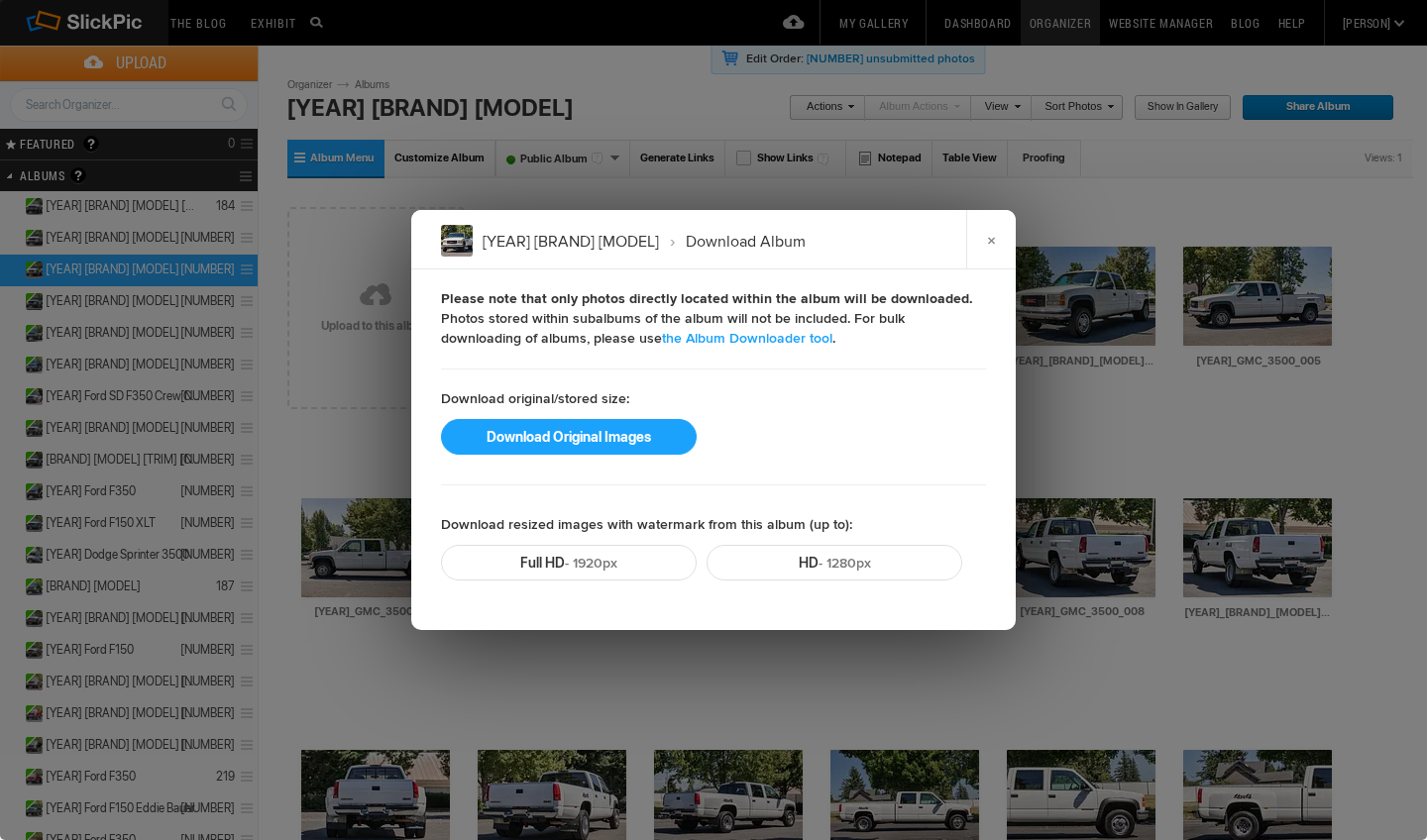 click on "Please note that only photos directly located within the album will be downloaded.  Photos stored within subalbums of the album will not be included. For bulk downloading of albums, please use  the Album Downloader tool .   Download original/stored size:  Download Original Images  Download resized images with watermark from this album (up to):  Full HD  - 1920px HD  - 1280px" 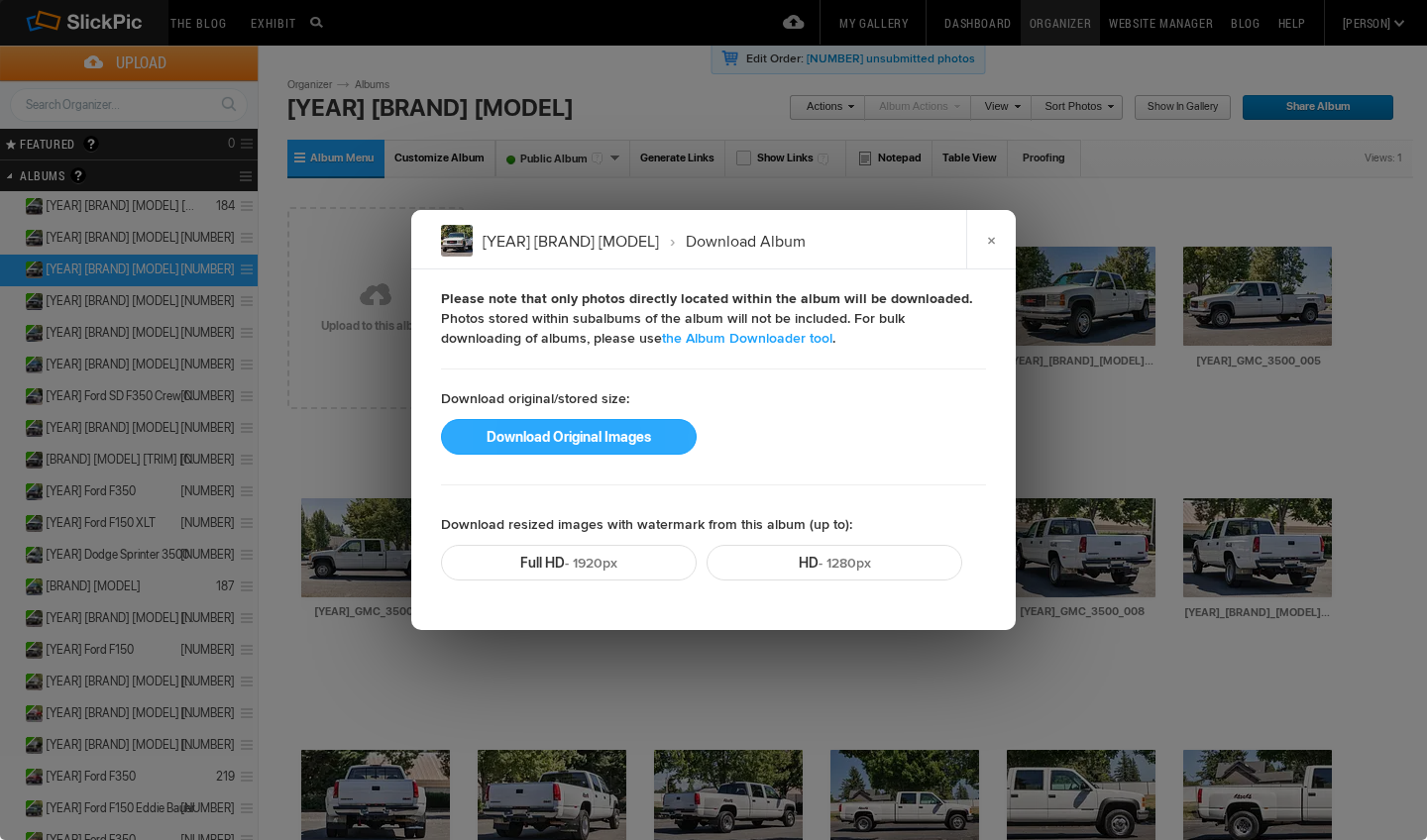 click on "Download Original Images" 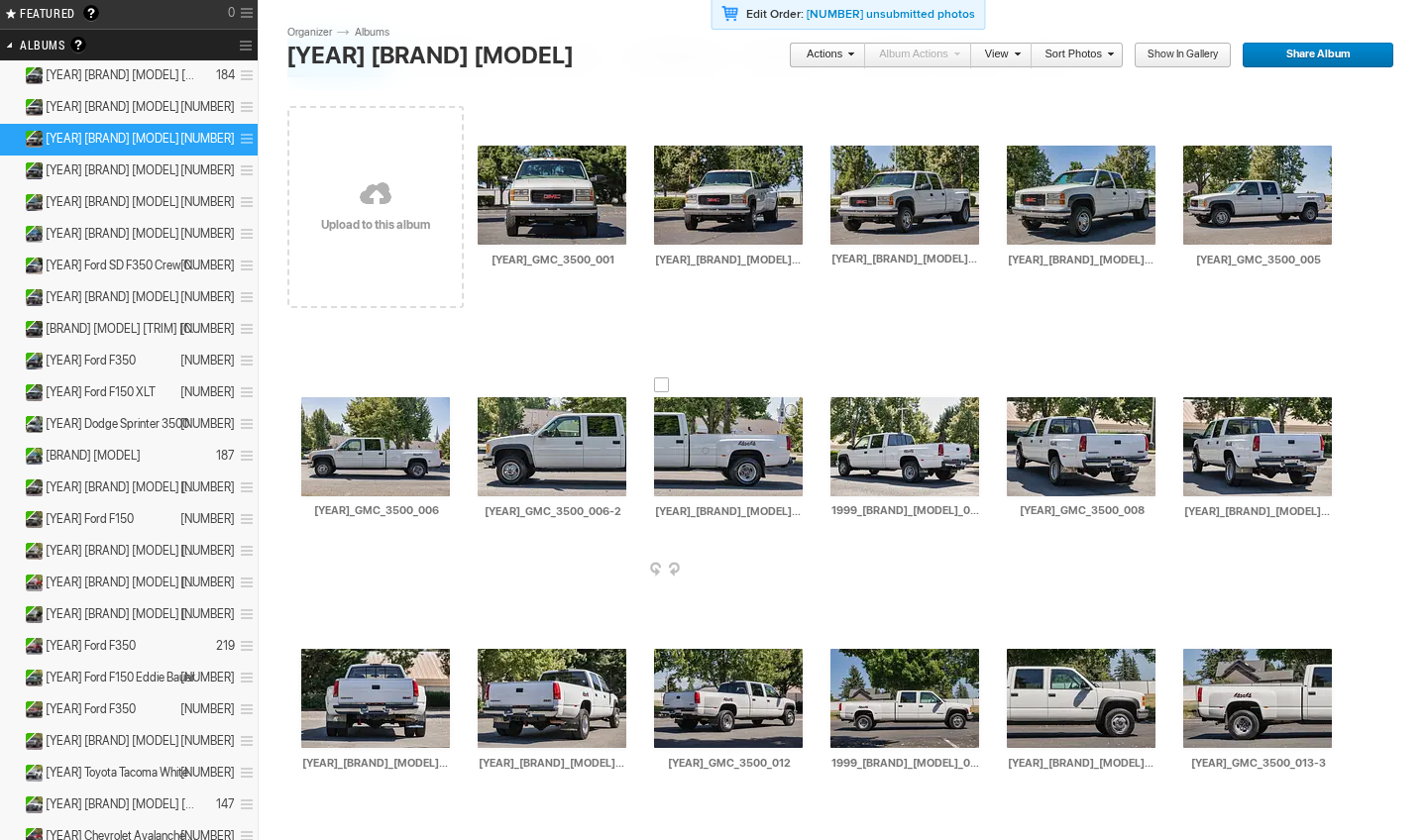 scroll, scrollTop: 130, scrollLeft: 0, axis: vertical 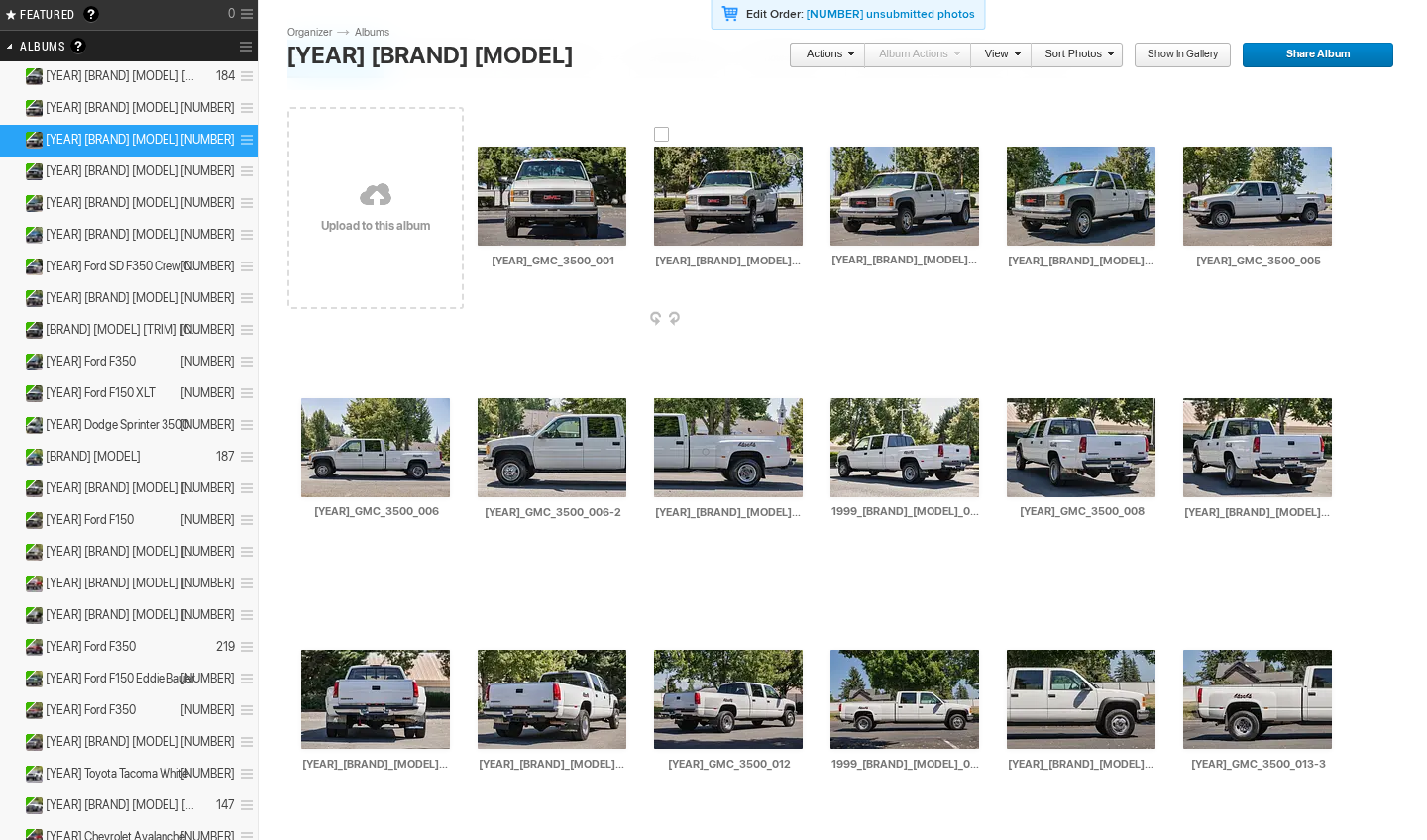 click at bounding box center [728, 196] 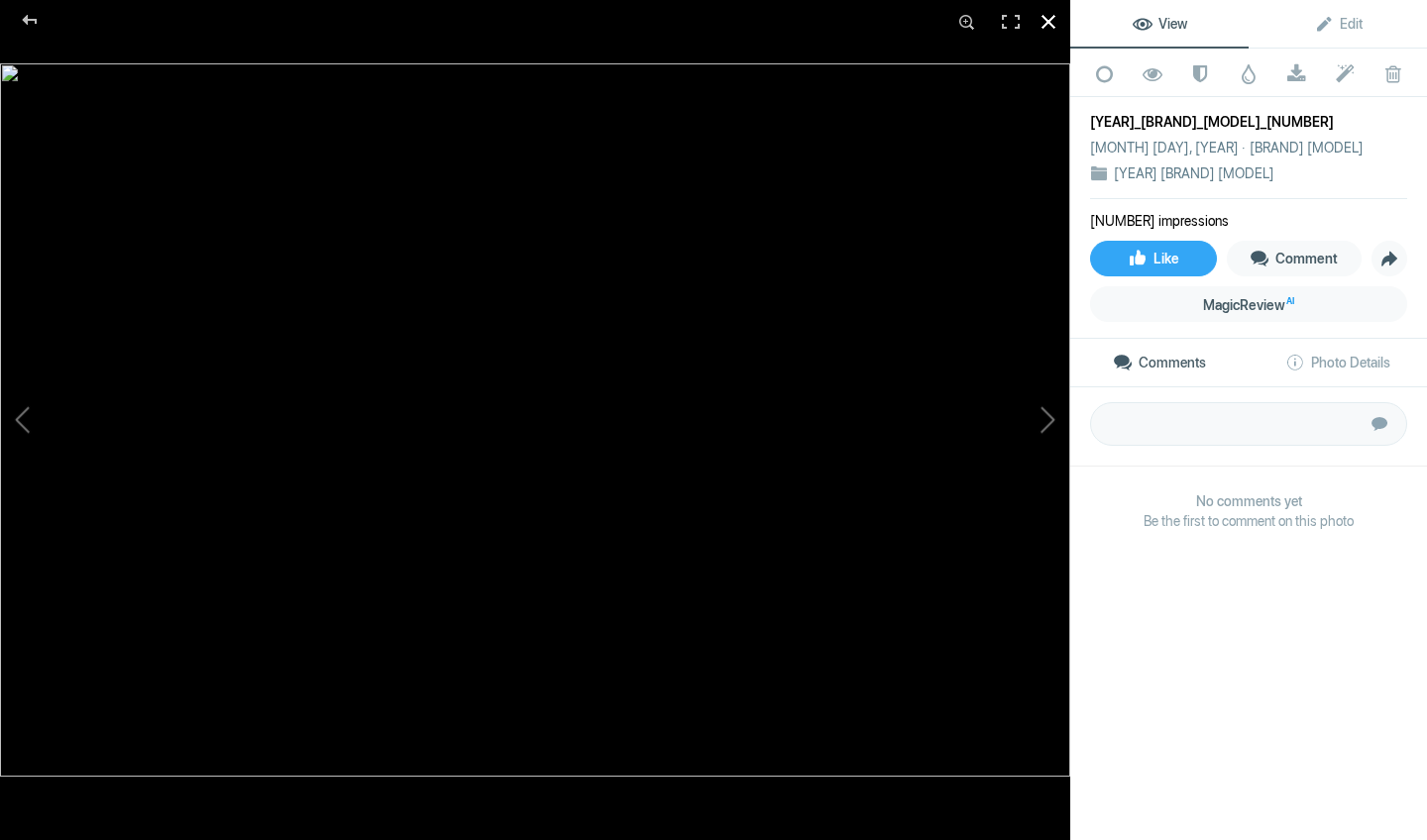 click 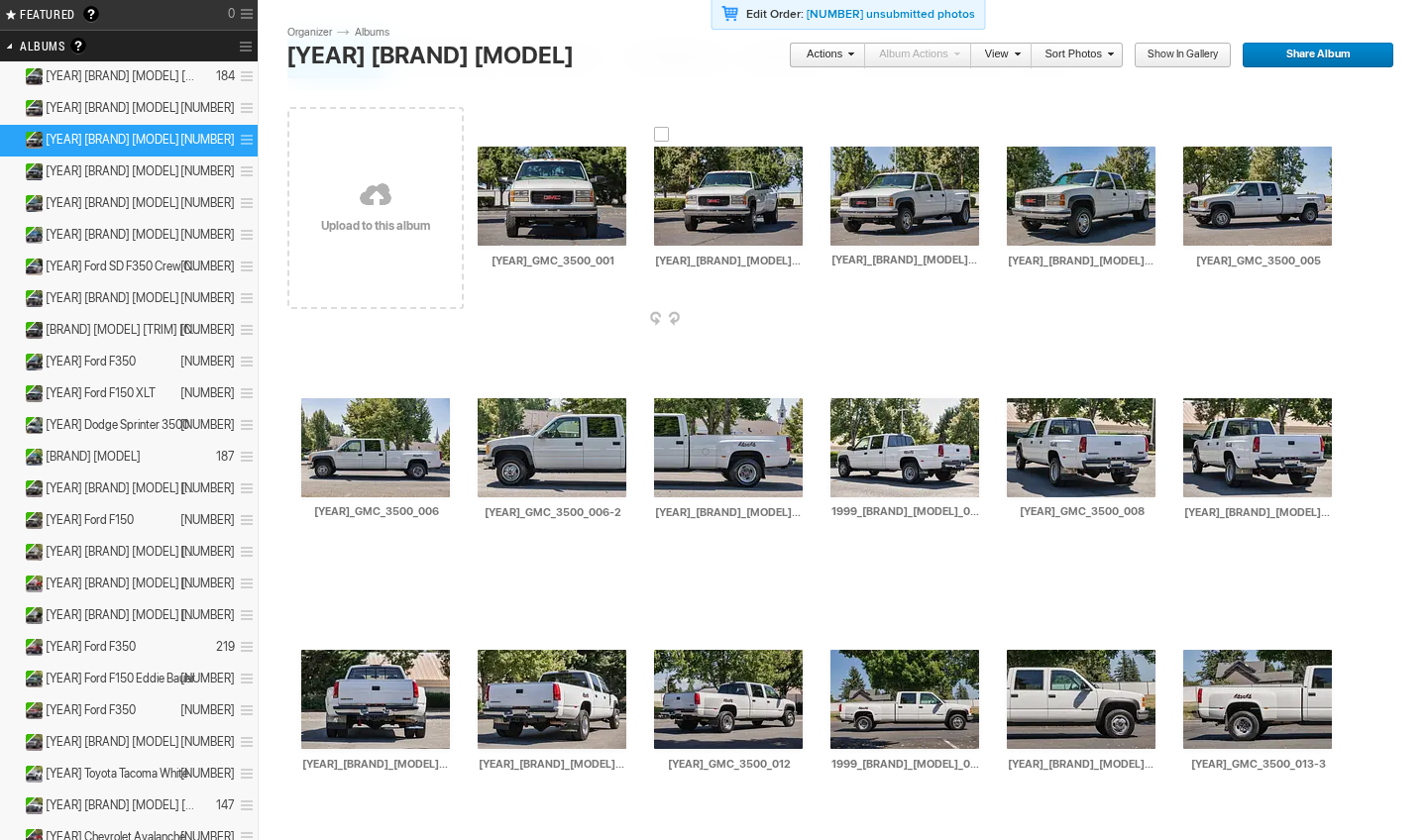 click at bounding box center [662, 135] 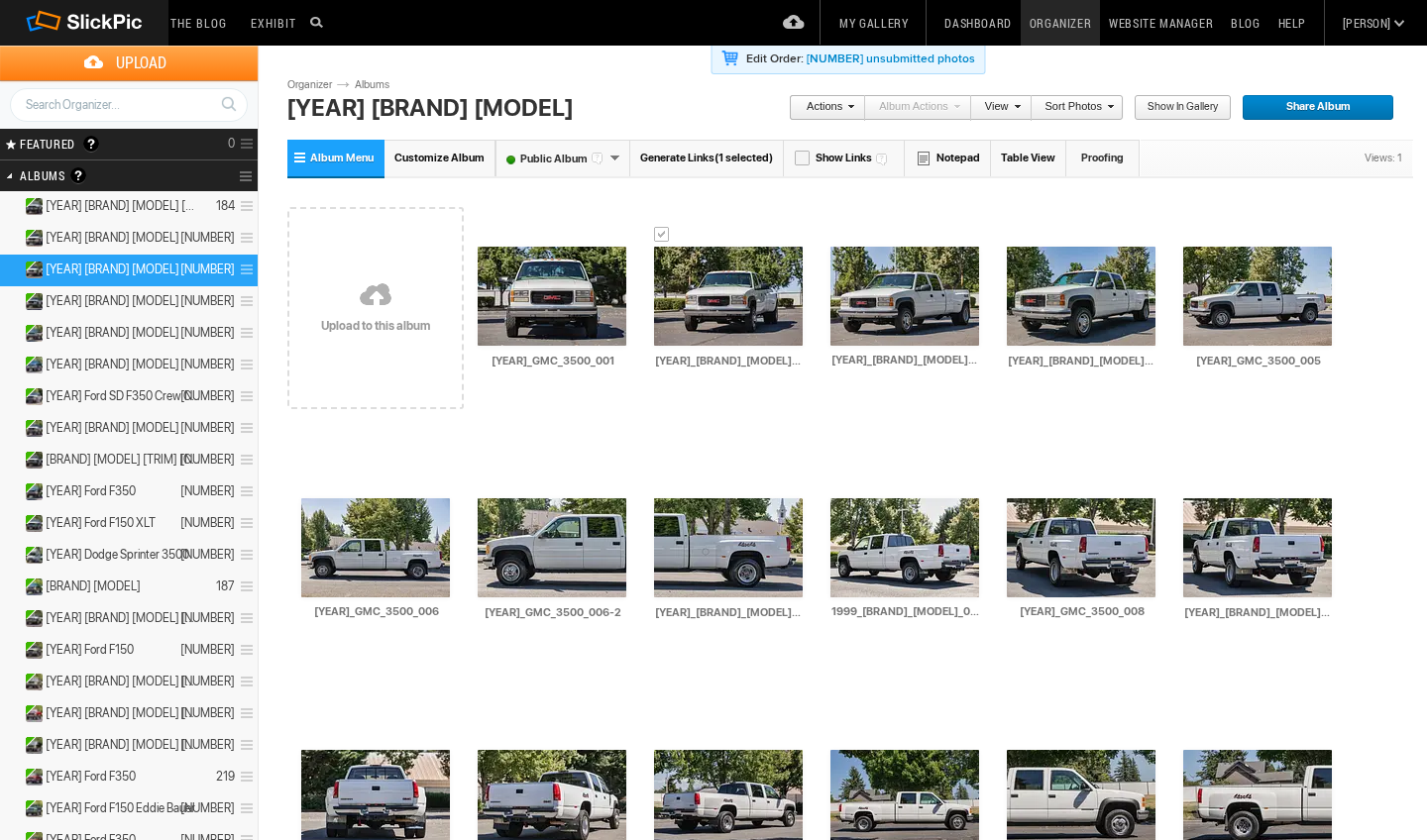 scroll, scrollTop: -1, scrollLeft: 0, axis: vertical 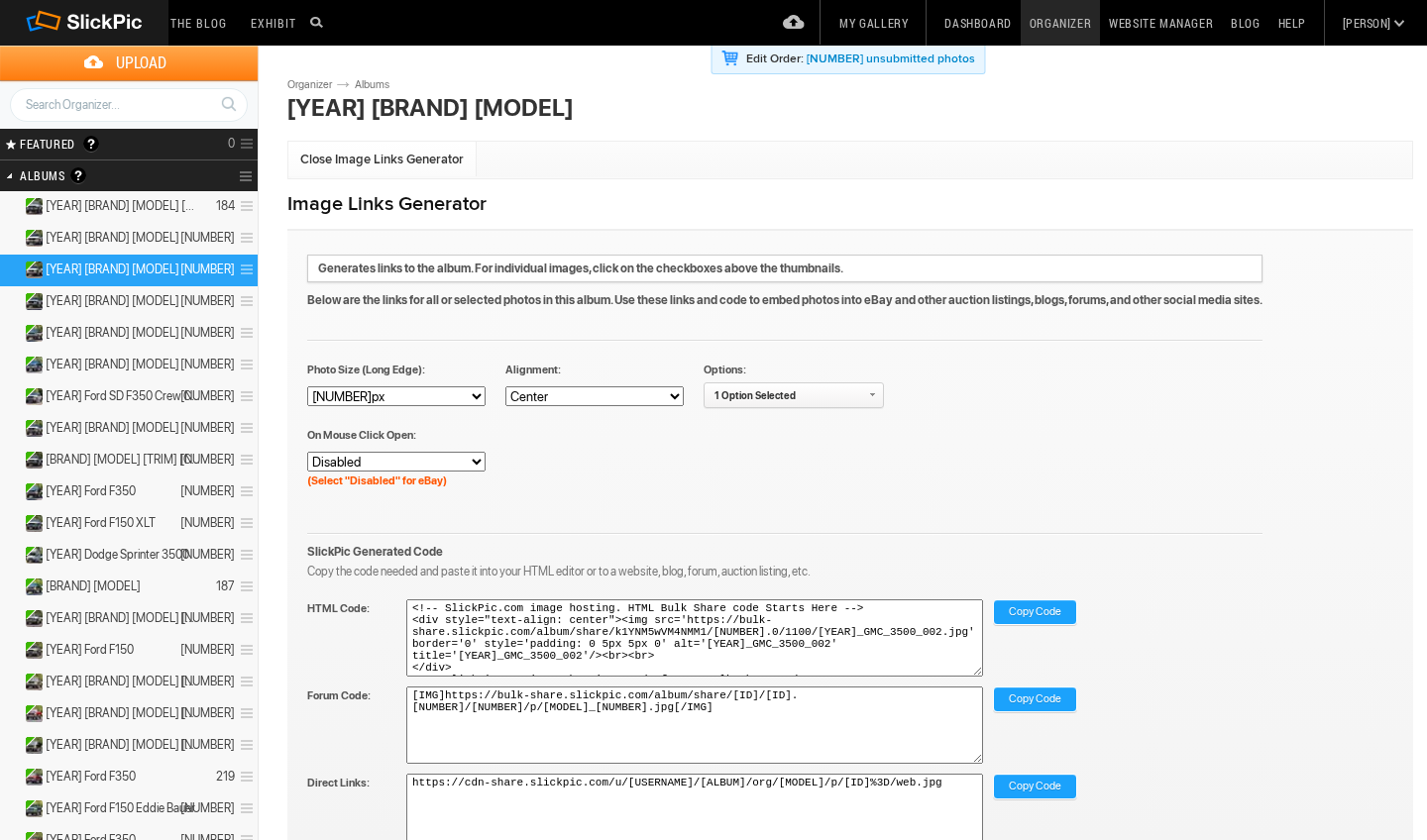 click on "Copy Code" at bounding box center [1035, 613] 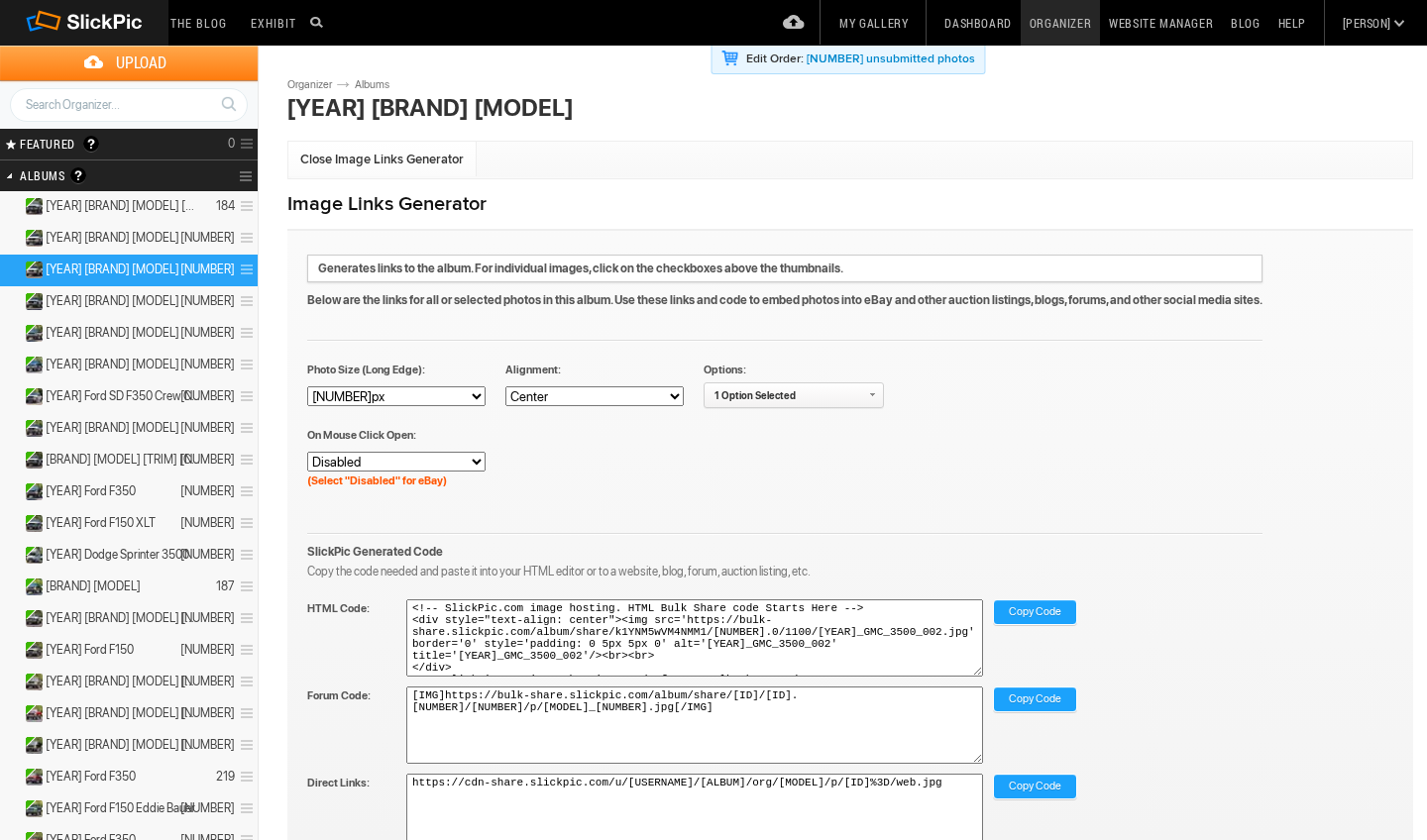 click on "1999 GMC 3500
195" at bounding box center [129, 270] 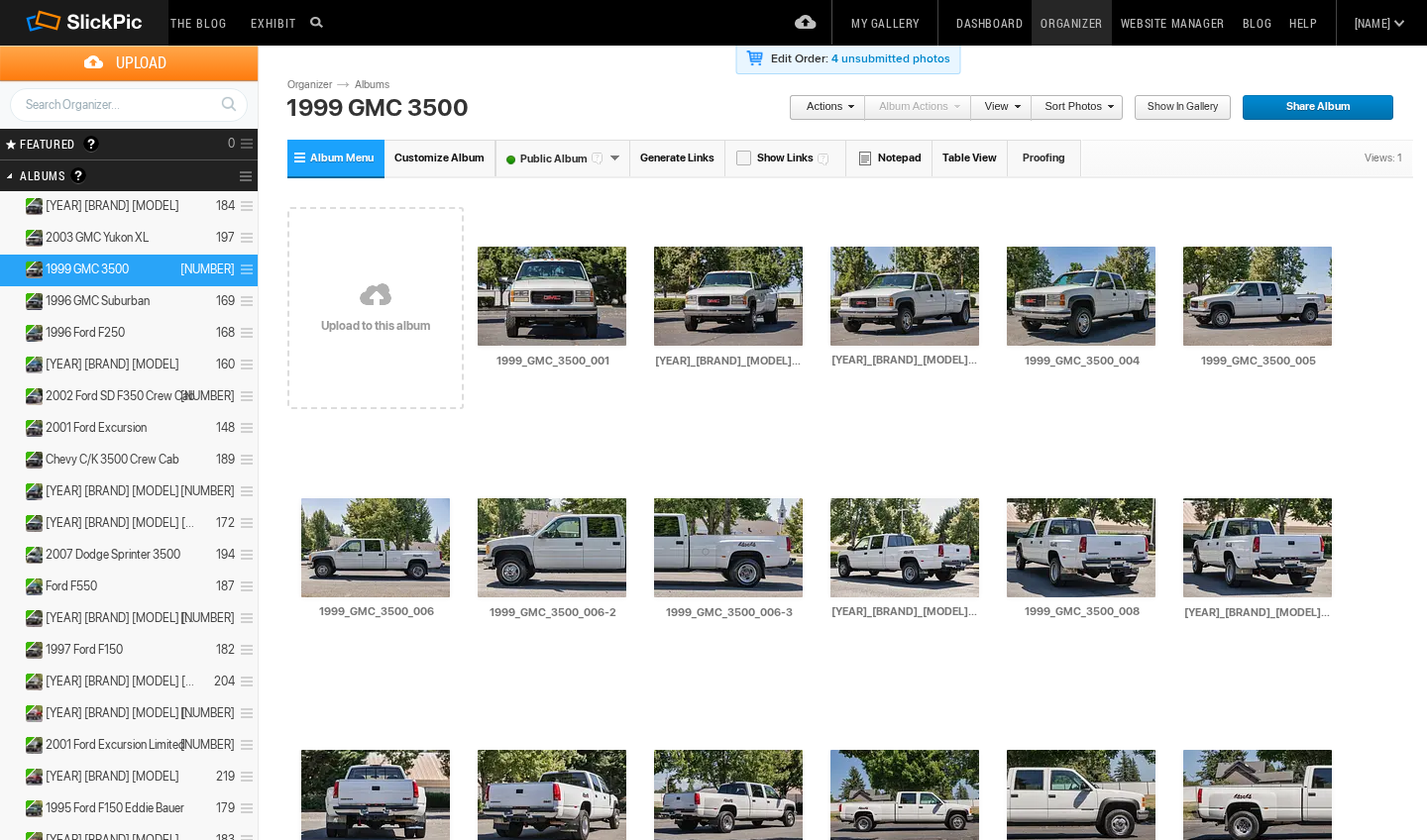scroll, scrollTop: 0, scrollLeft: 0, axis: both 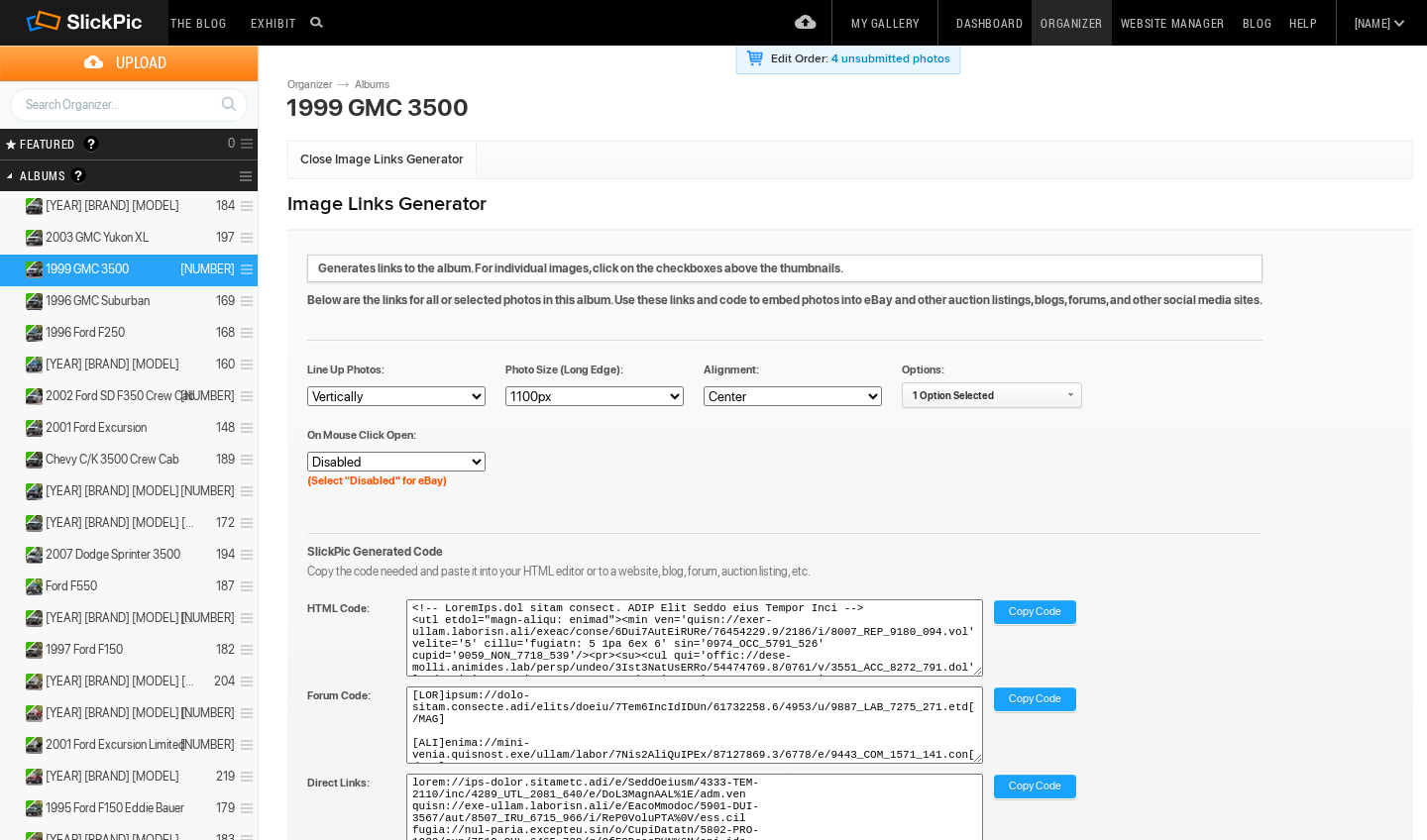 click on "Copy Code" at bounding box center (1035, 613) 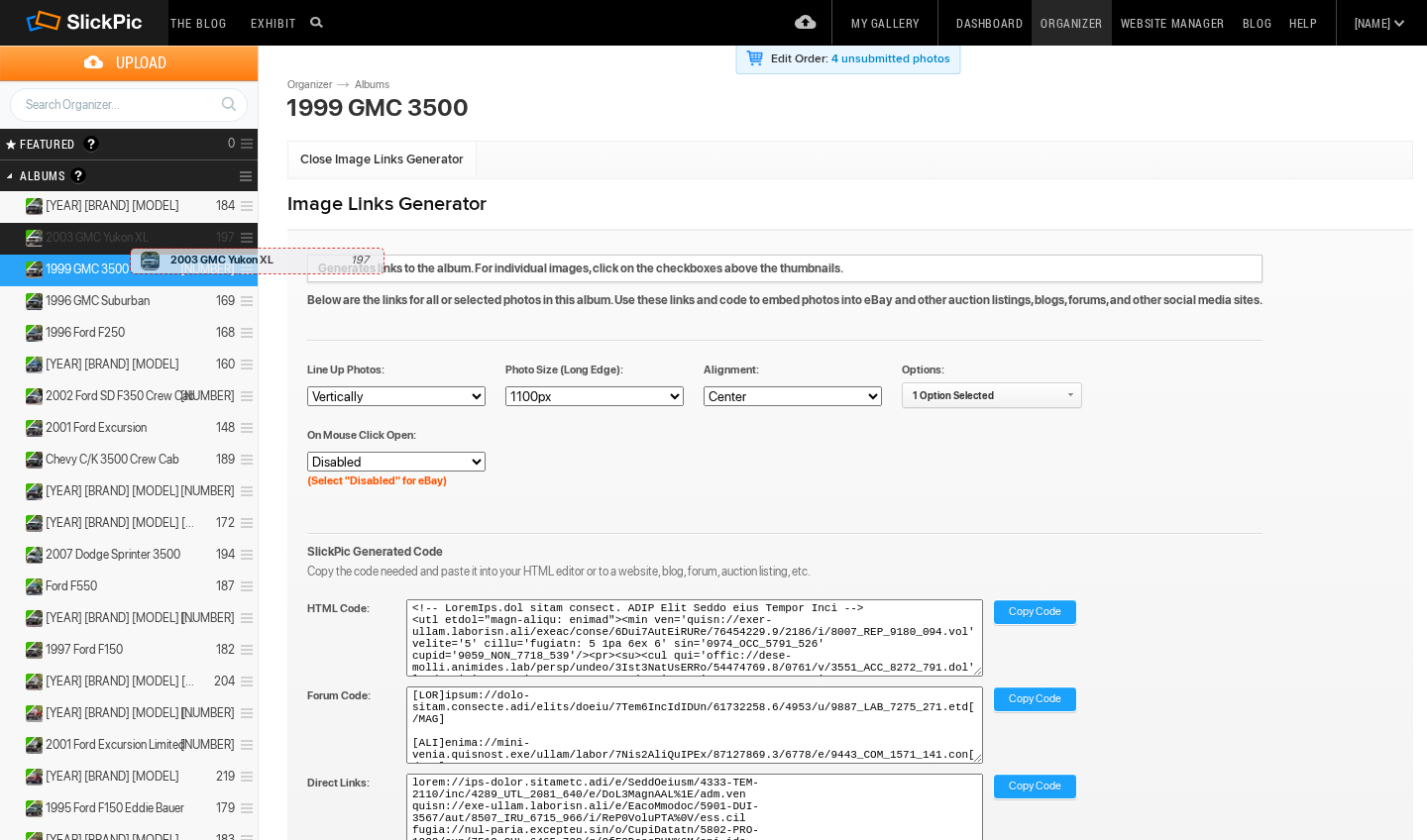 click on "[YEAR] [MAKE] Yukon XL" at bounding box center [97, 238] 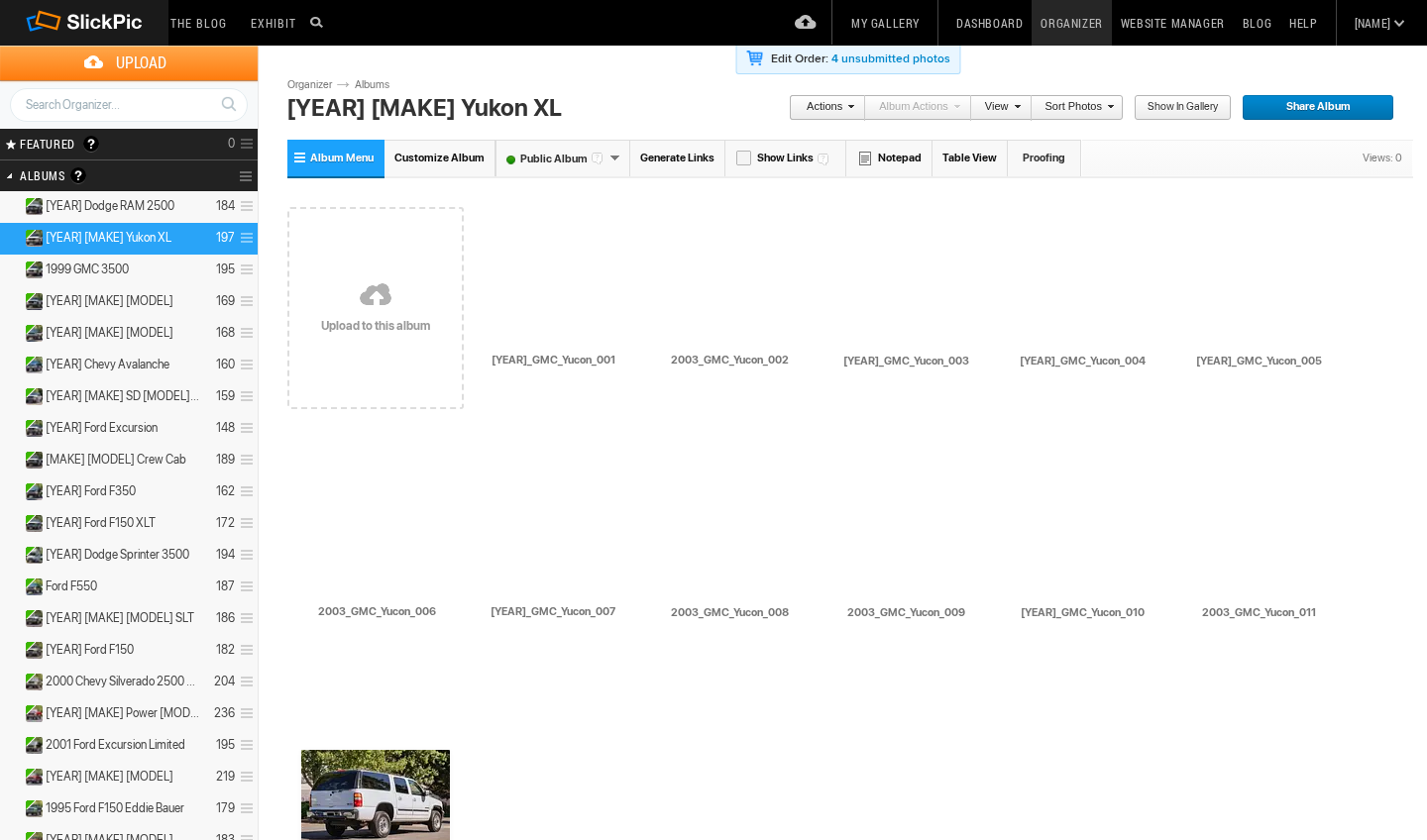 scroll, scrollTop: 0, scrollLeft: 0, axis: both 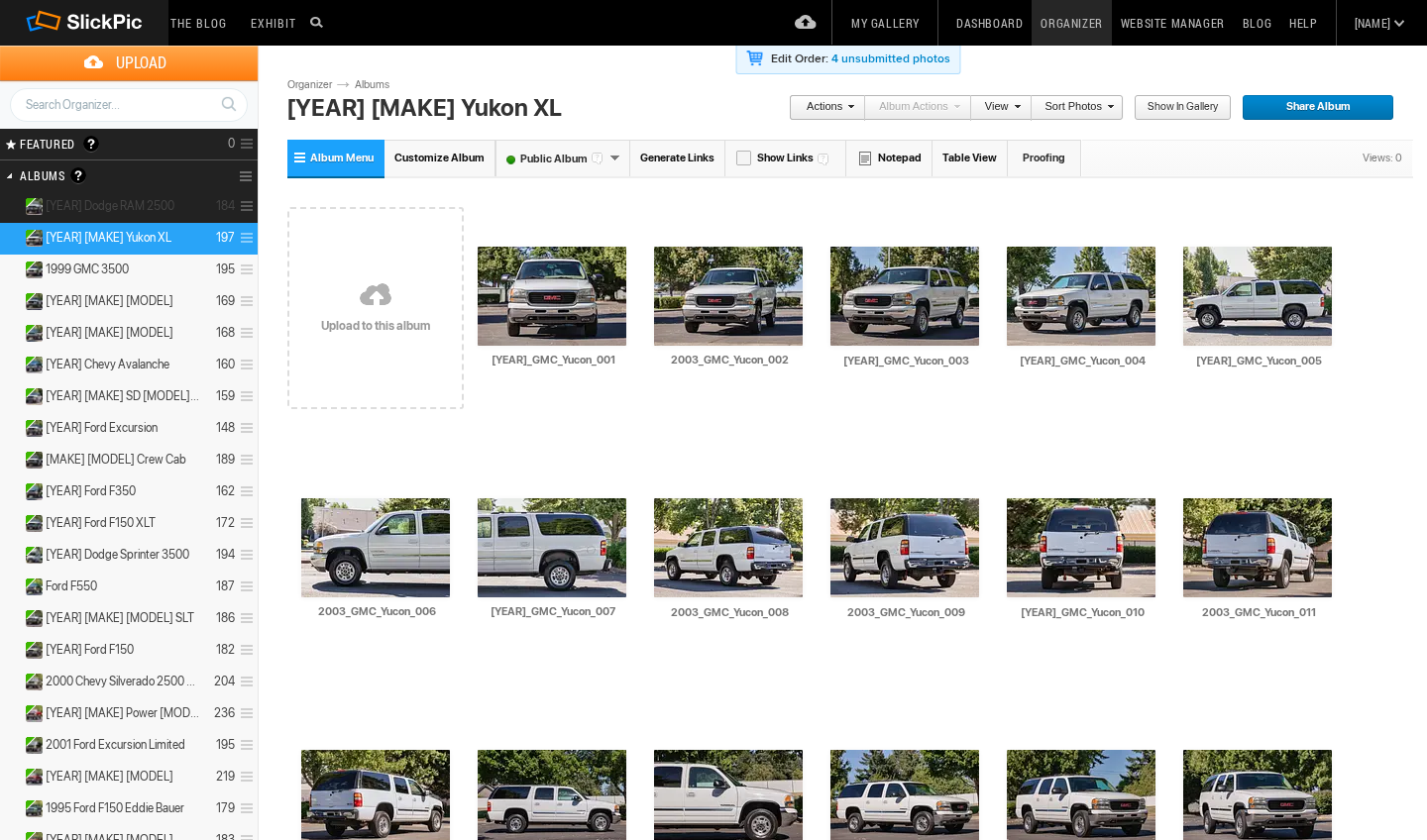 click on "[YEAR] Dodge RAM 2500" at bounding box center [110, 206] 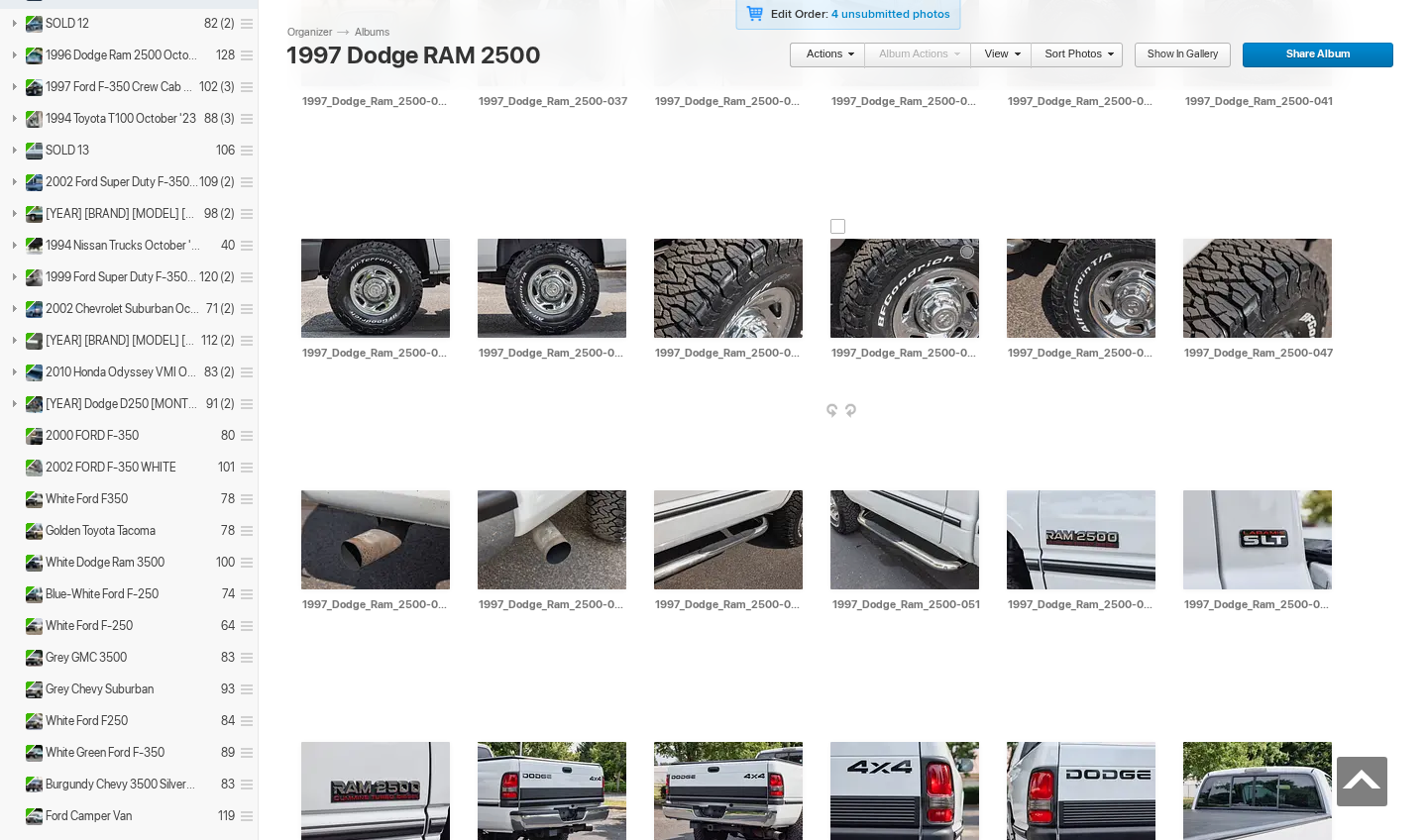 scroll, scrollTop: 1798, scrollLeft: 0, axis: vertical 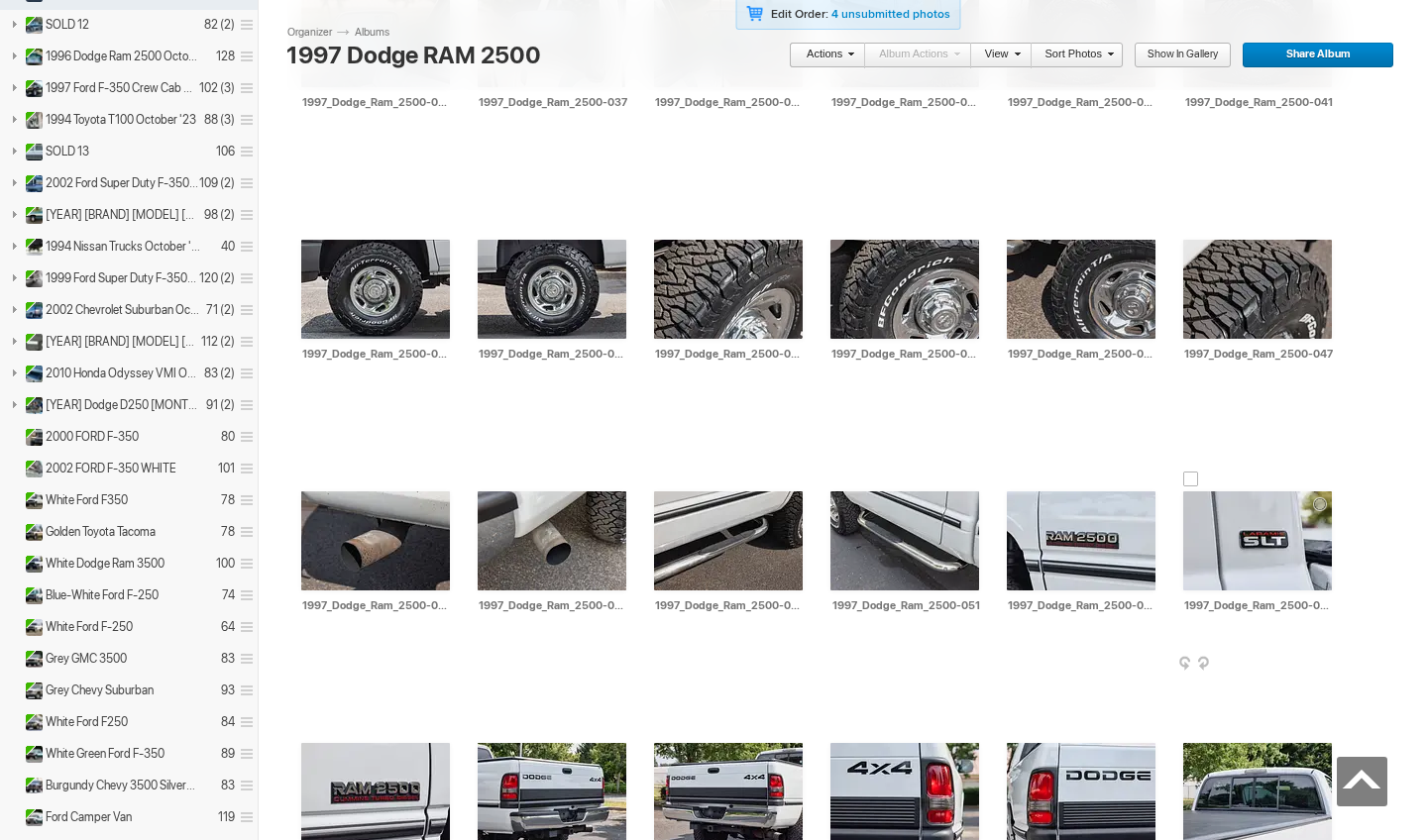 click at bounding box center [1258, 541] 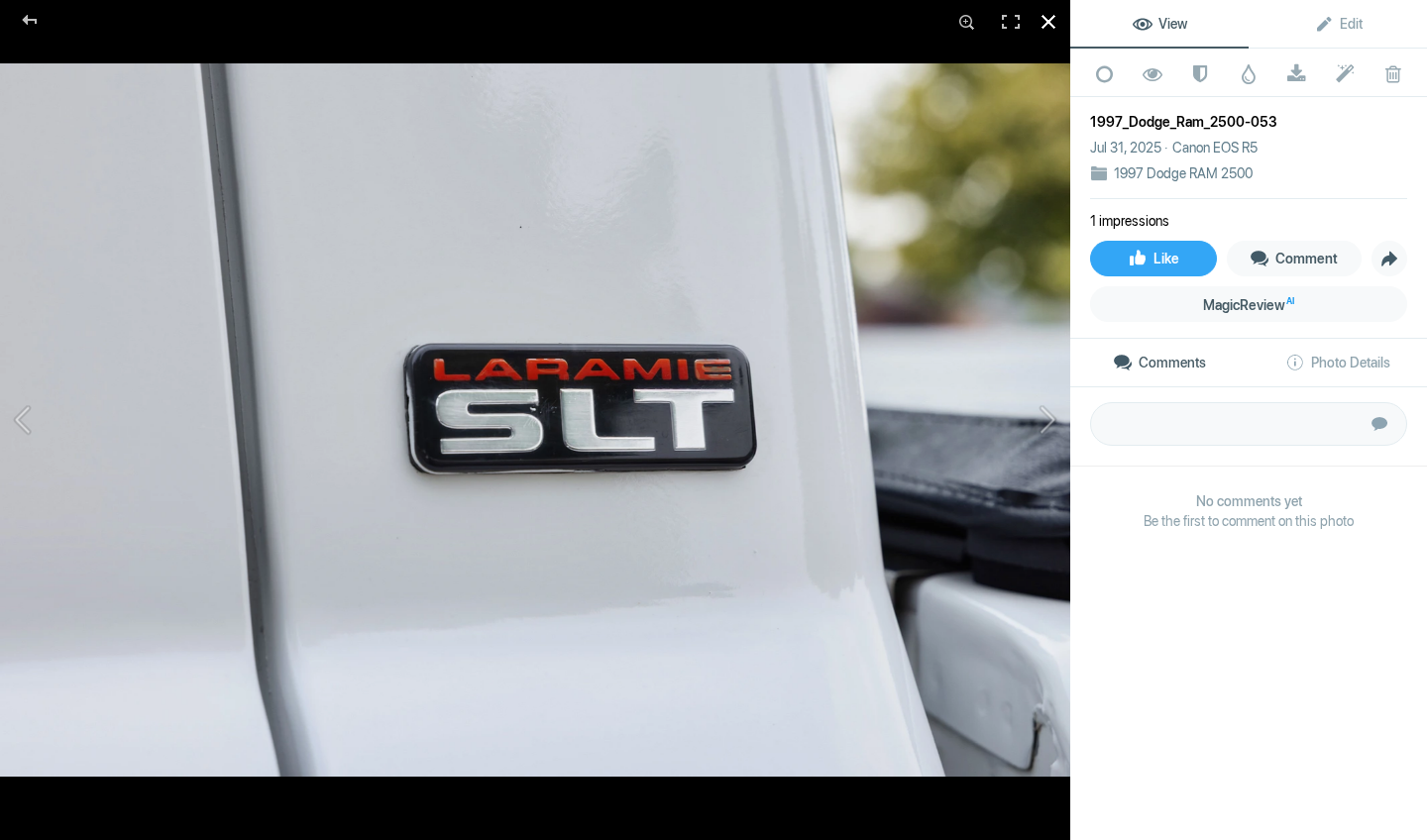 click 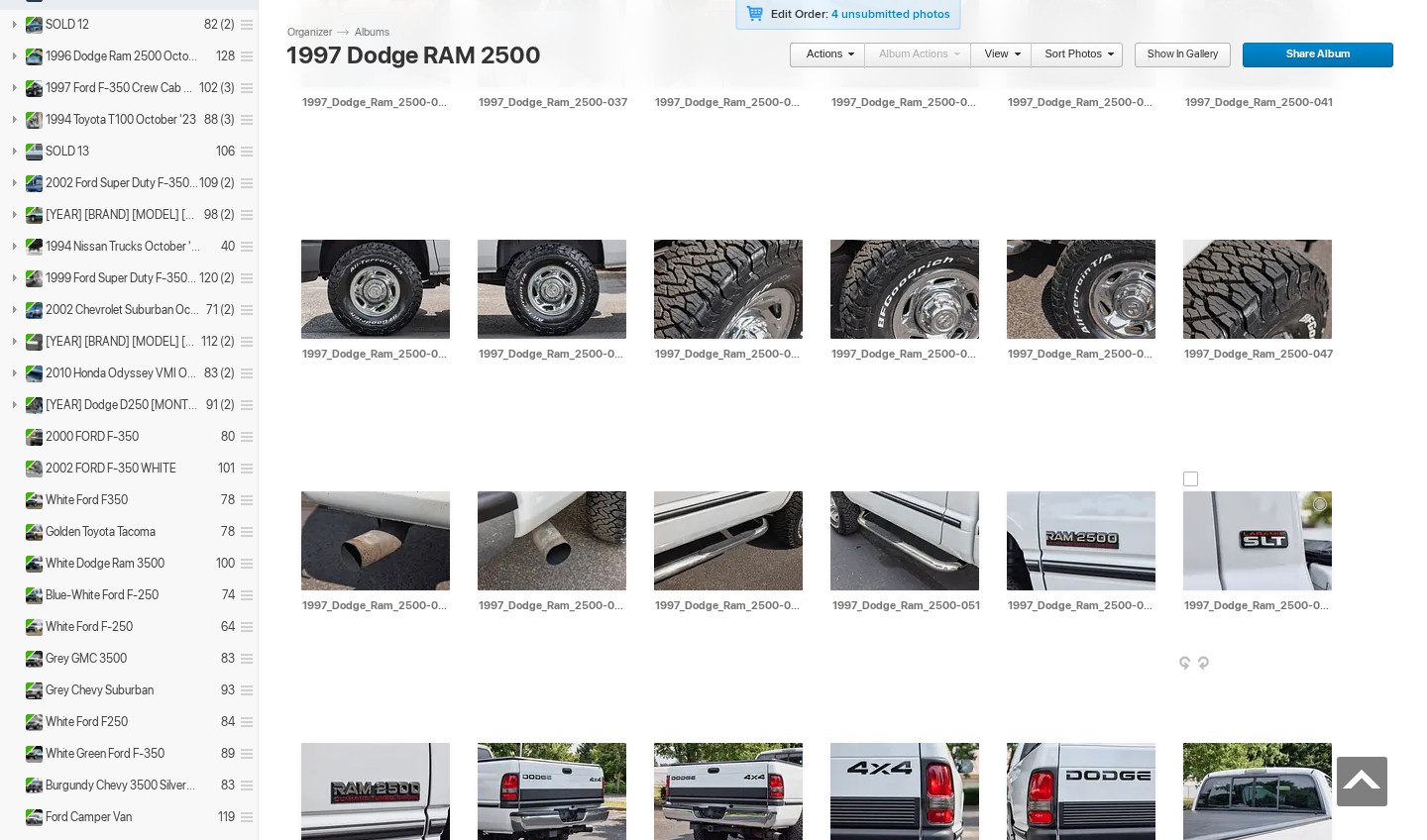 click at bounding box center (1330, 665) 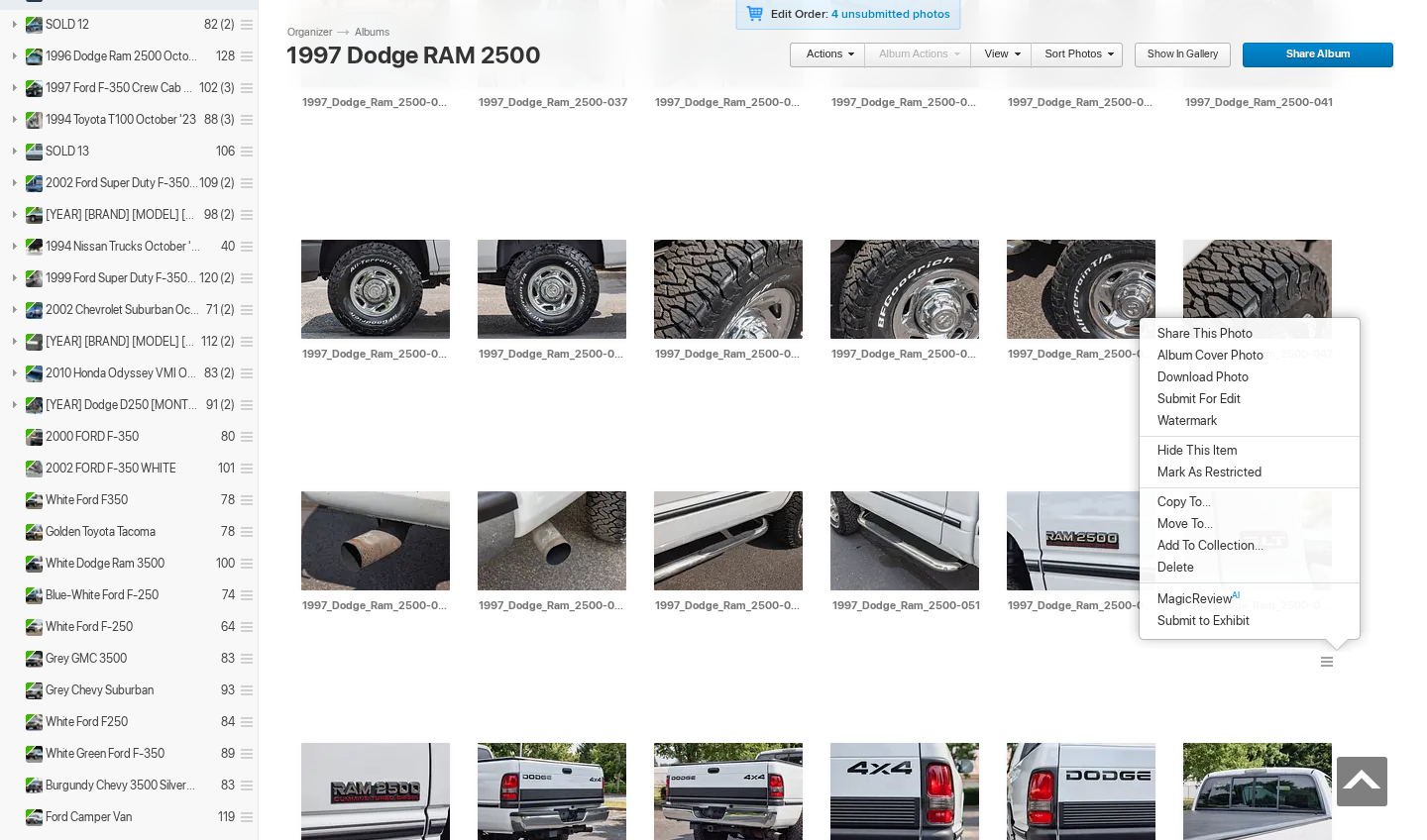 click on "Delete" at bounding box center (1250, 568) 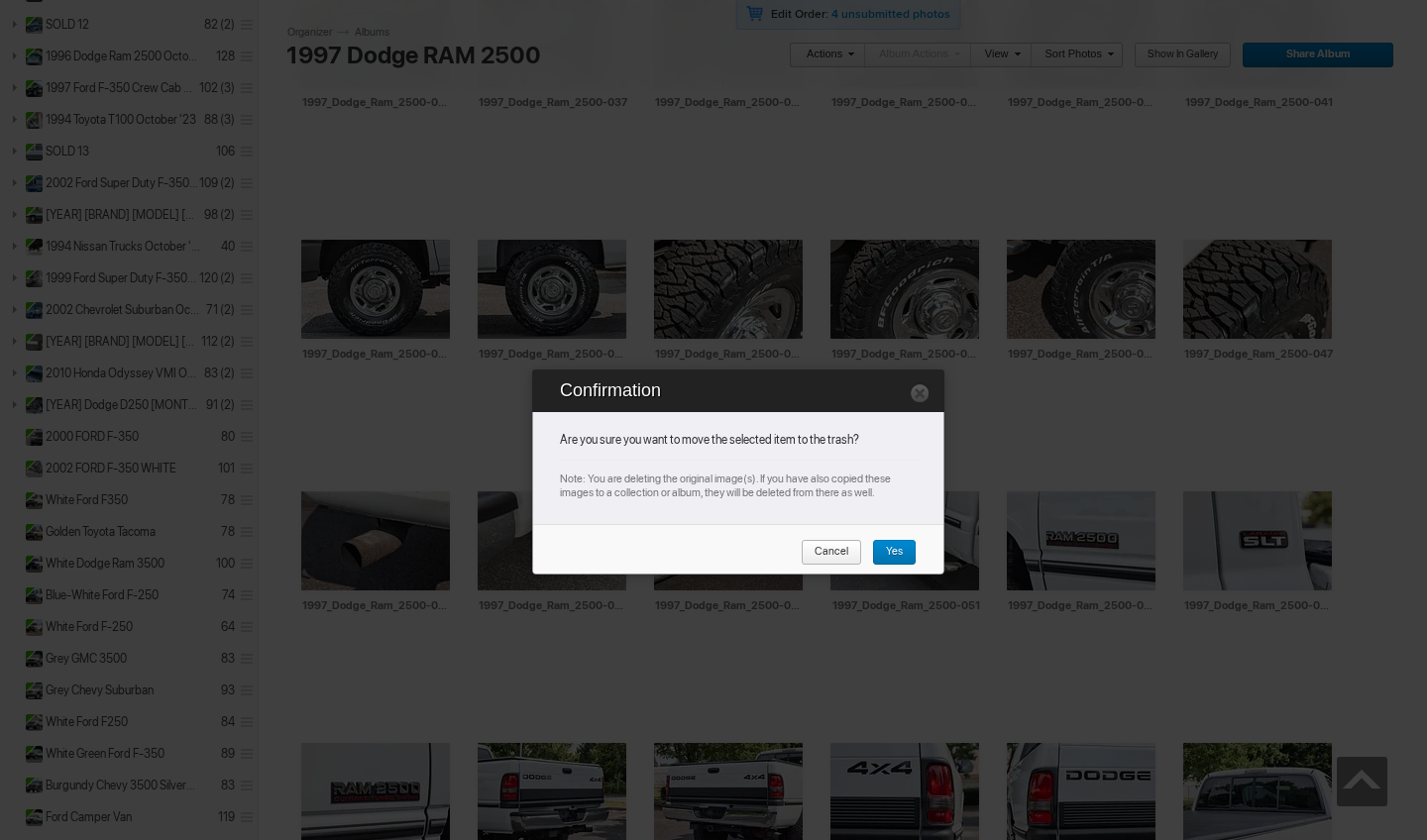click on "Yes" at bounding box center [887, 553] 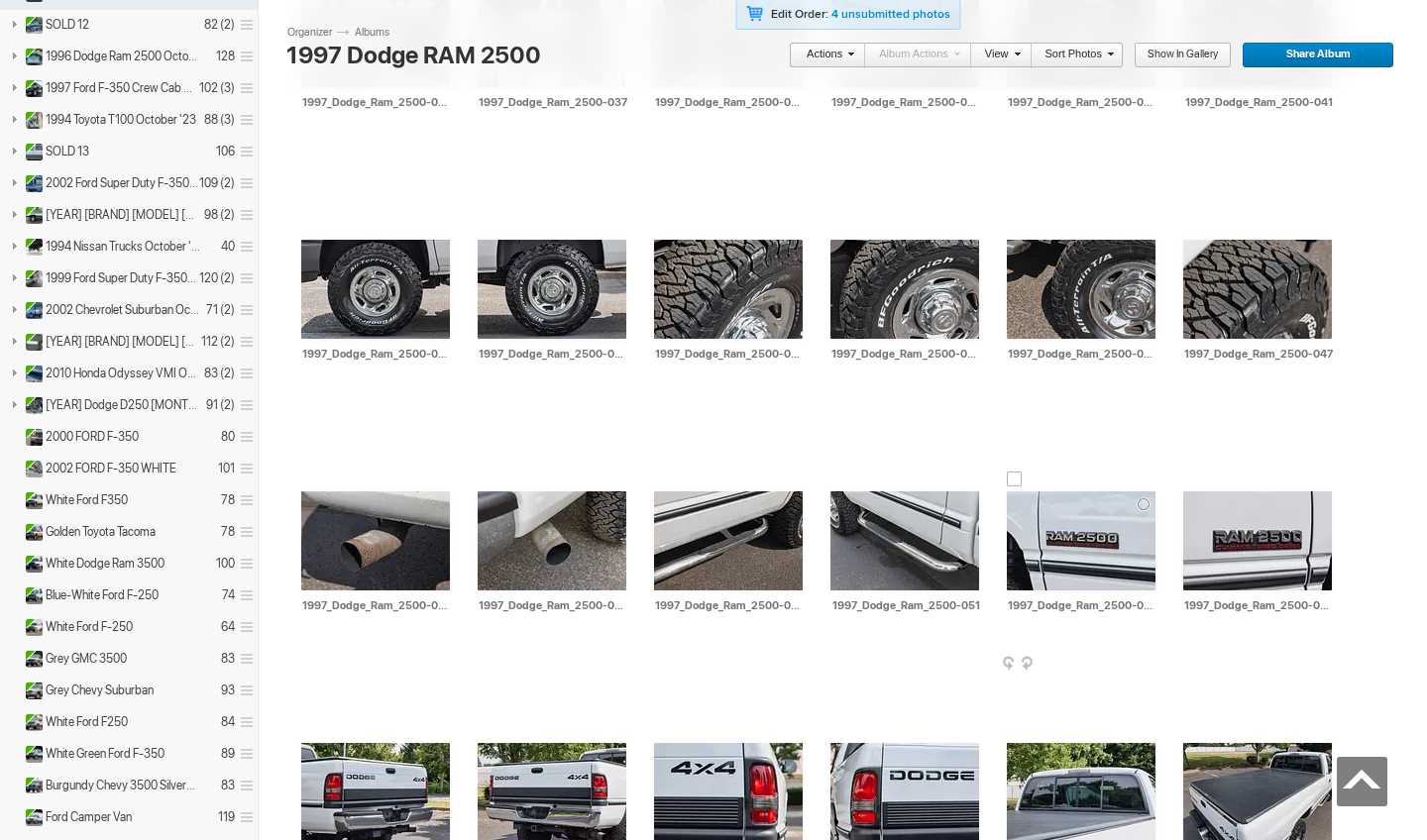 click at bounding box center (1081, 541) 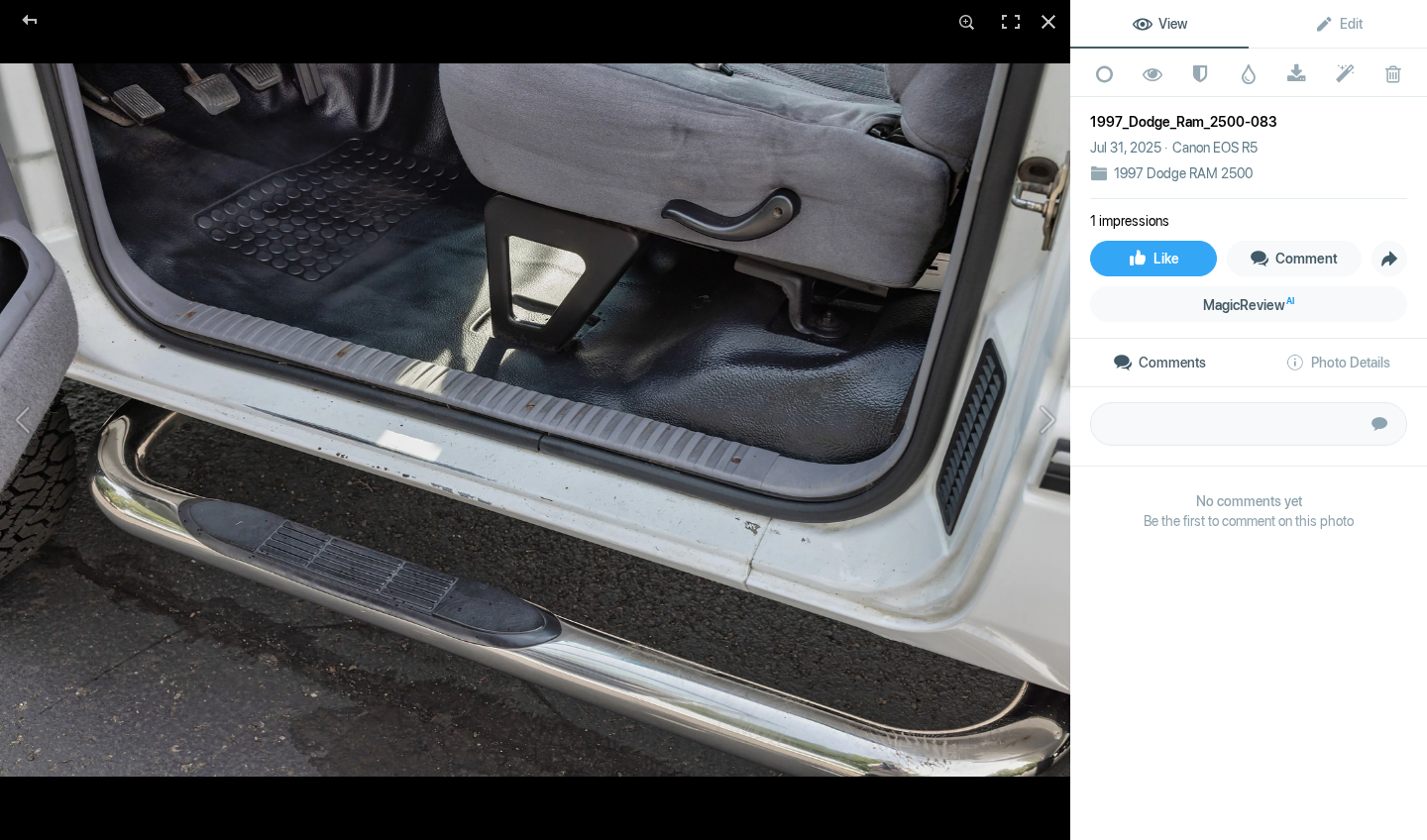 click 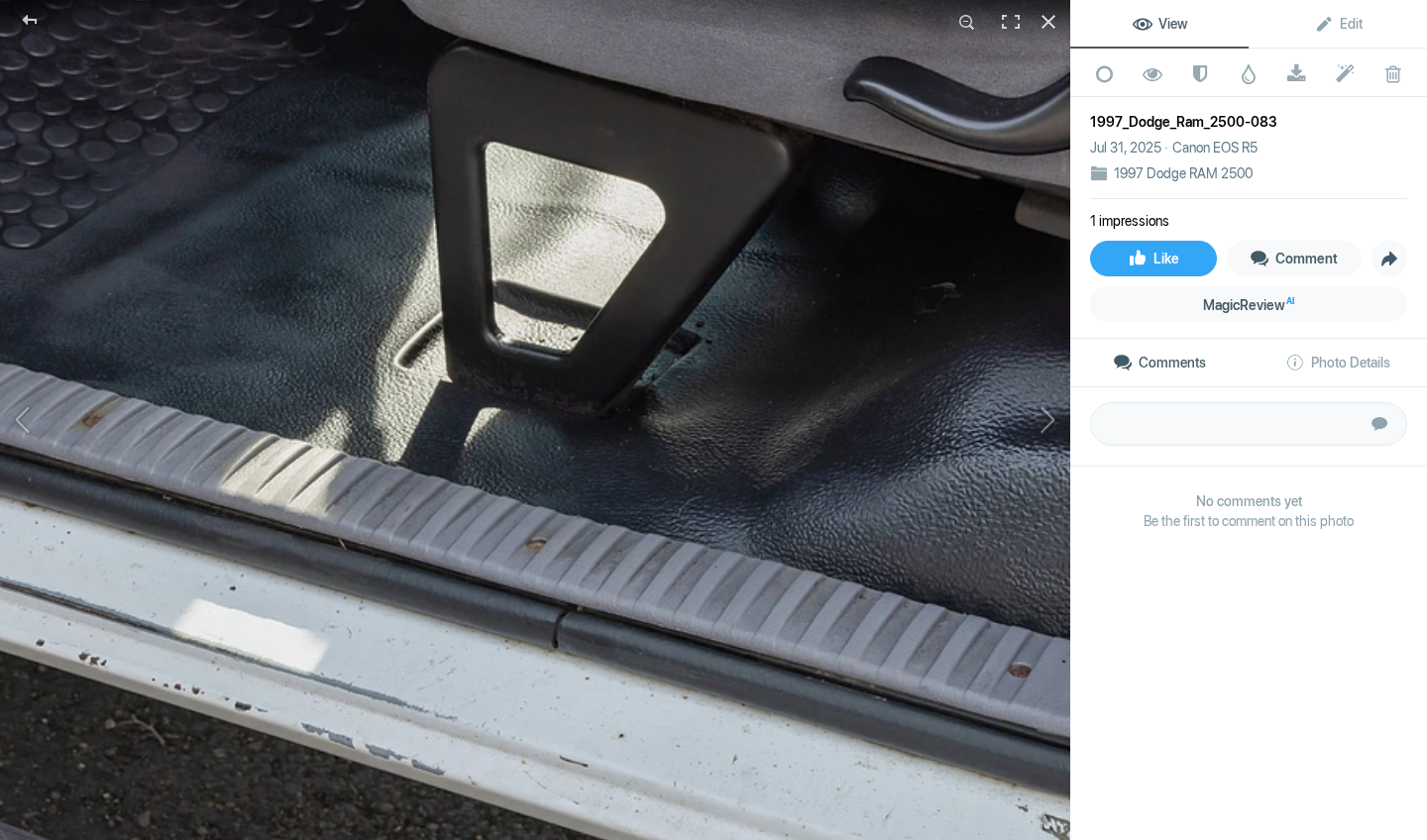 click 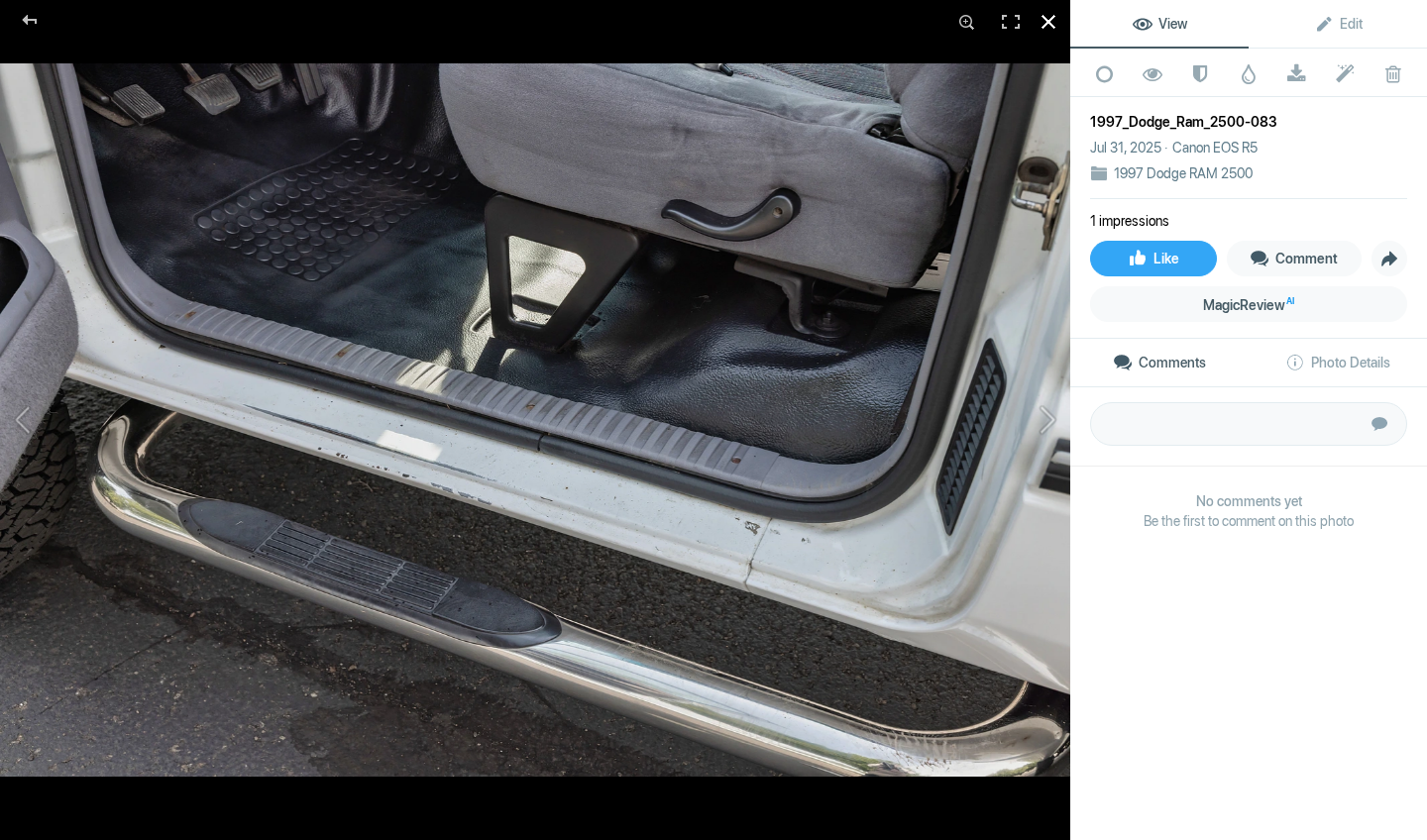 click 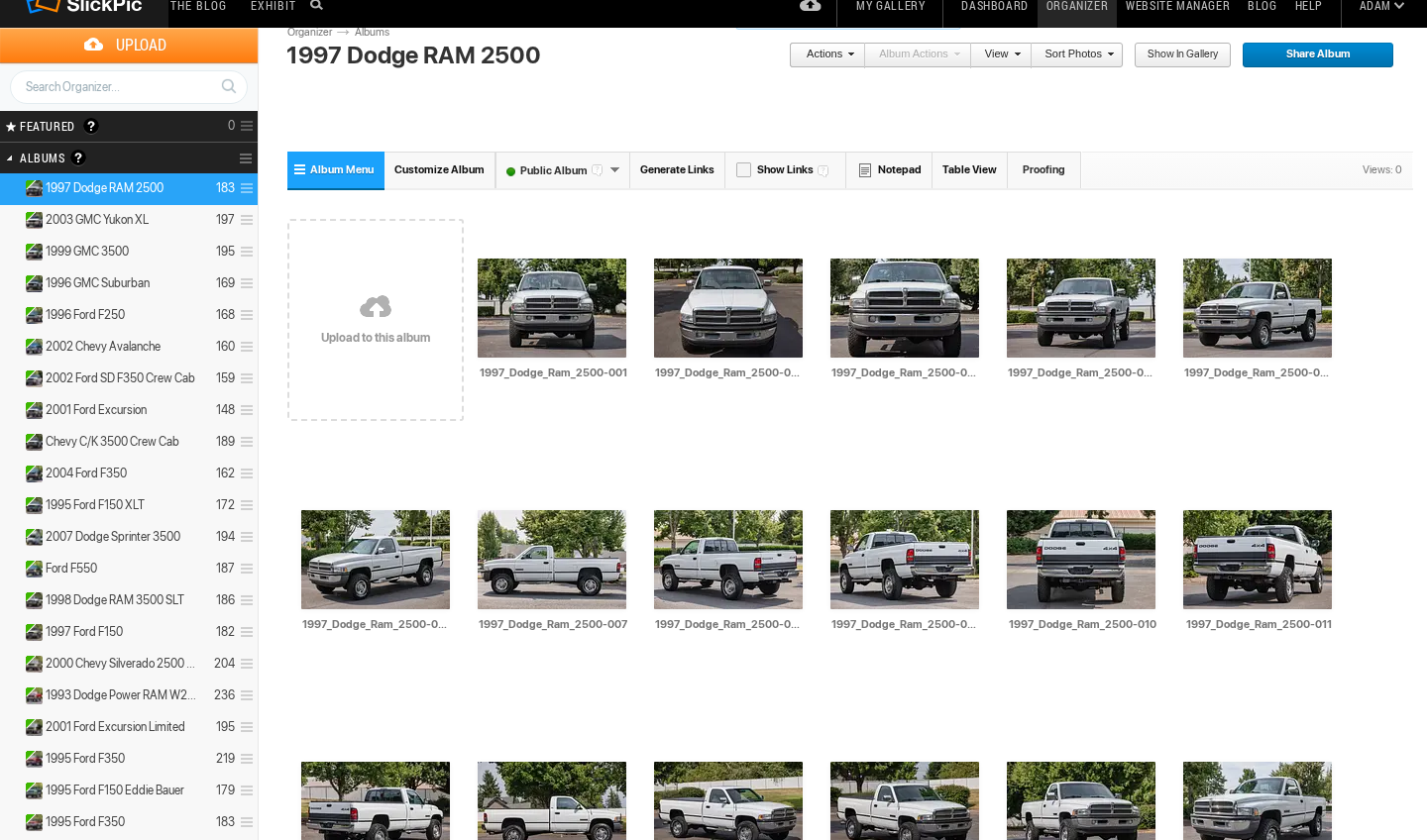 scroll, scrollTop: 654, scrollLeft: 0, axis: vertical 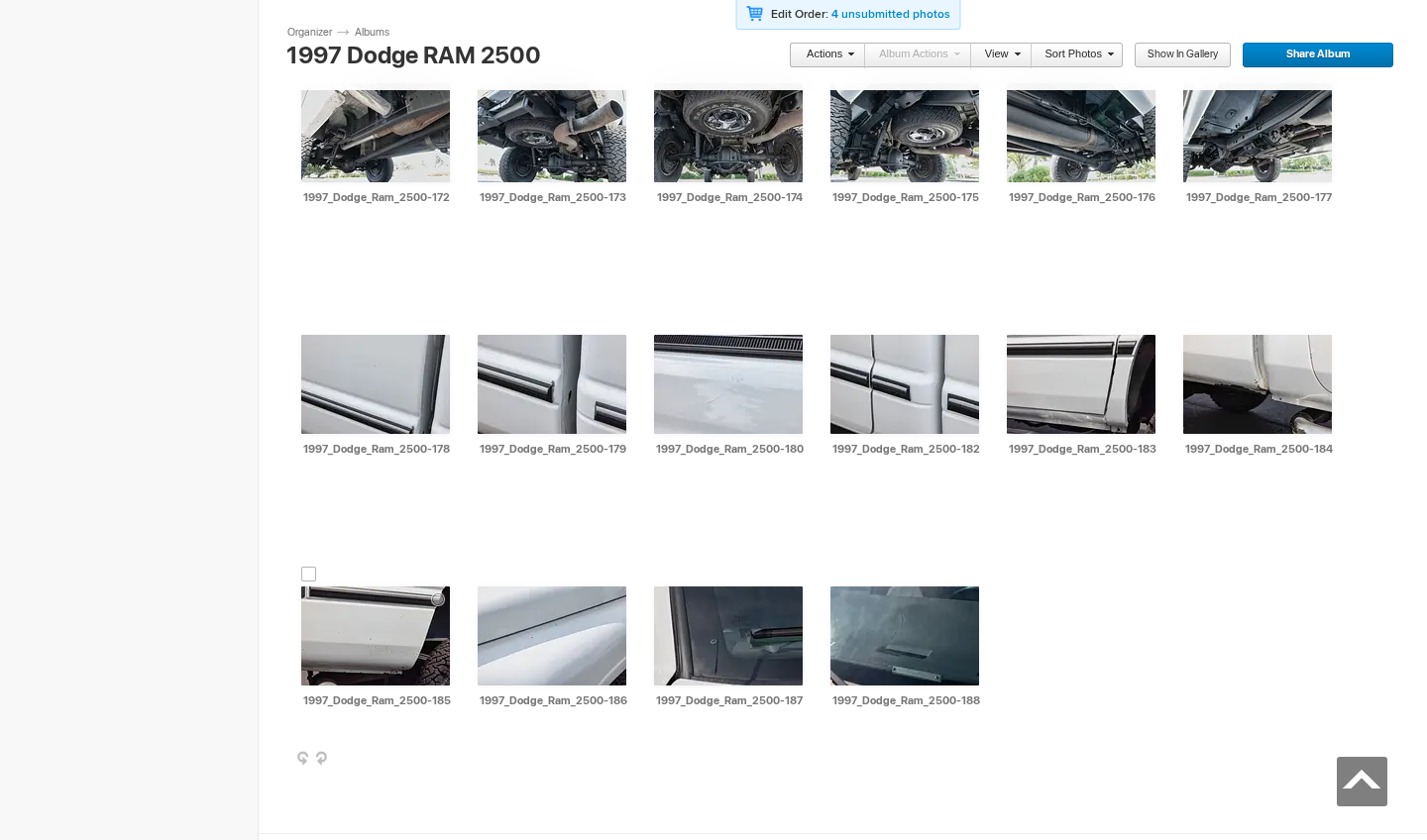 click at bounding box center (448, 760) 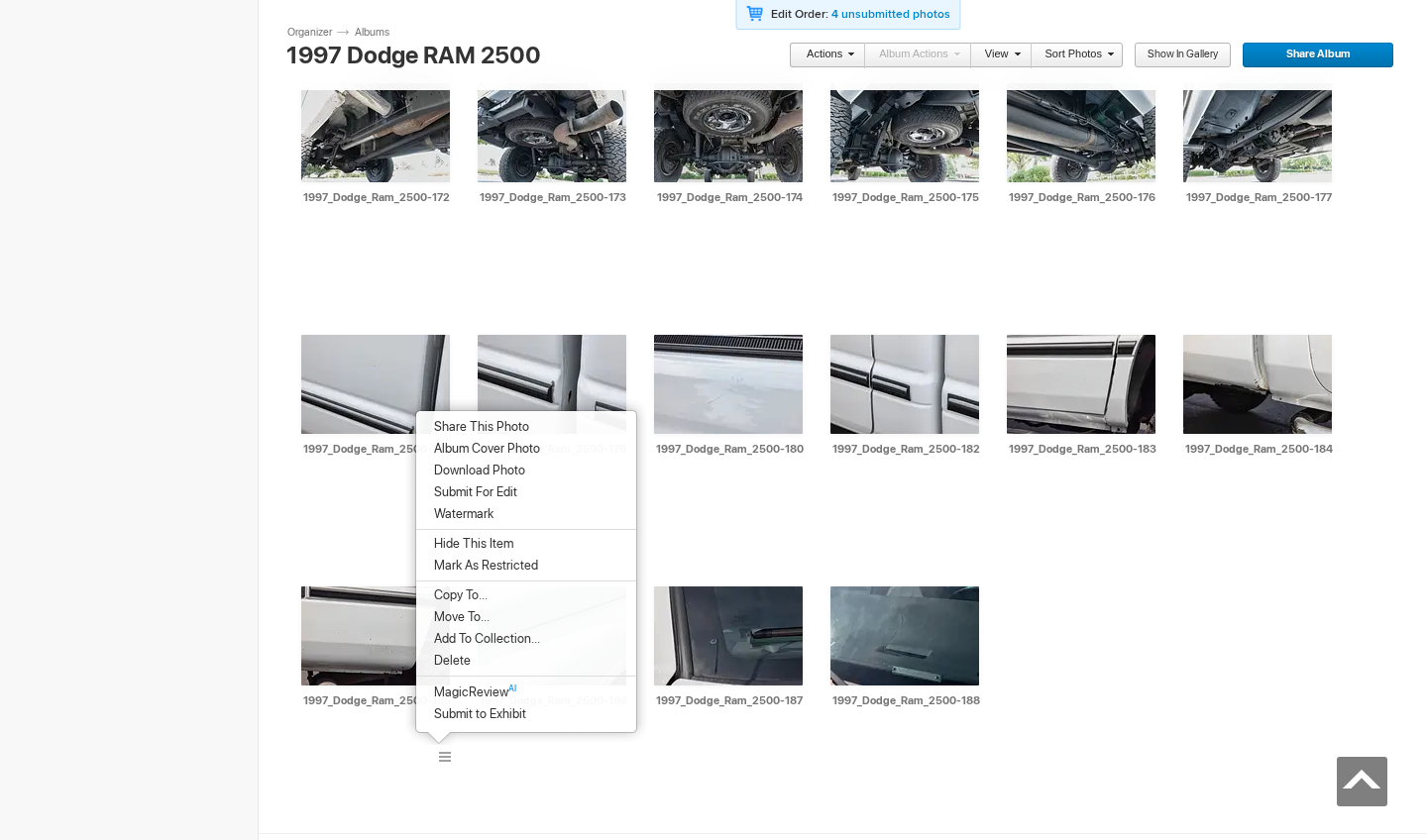 click on "Delete" at bounding box center [526, 661] 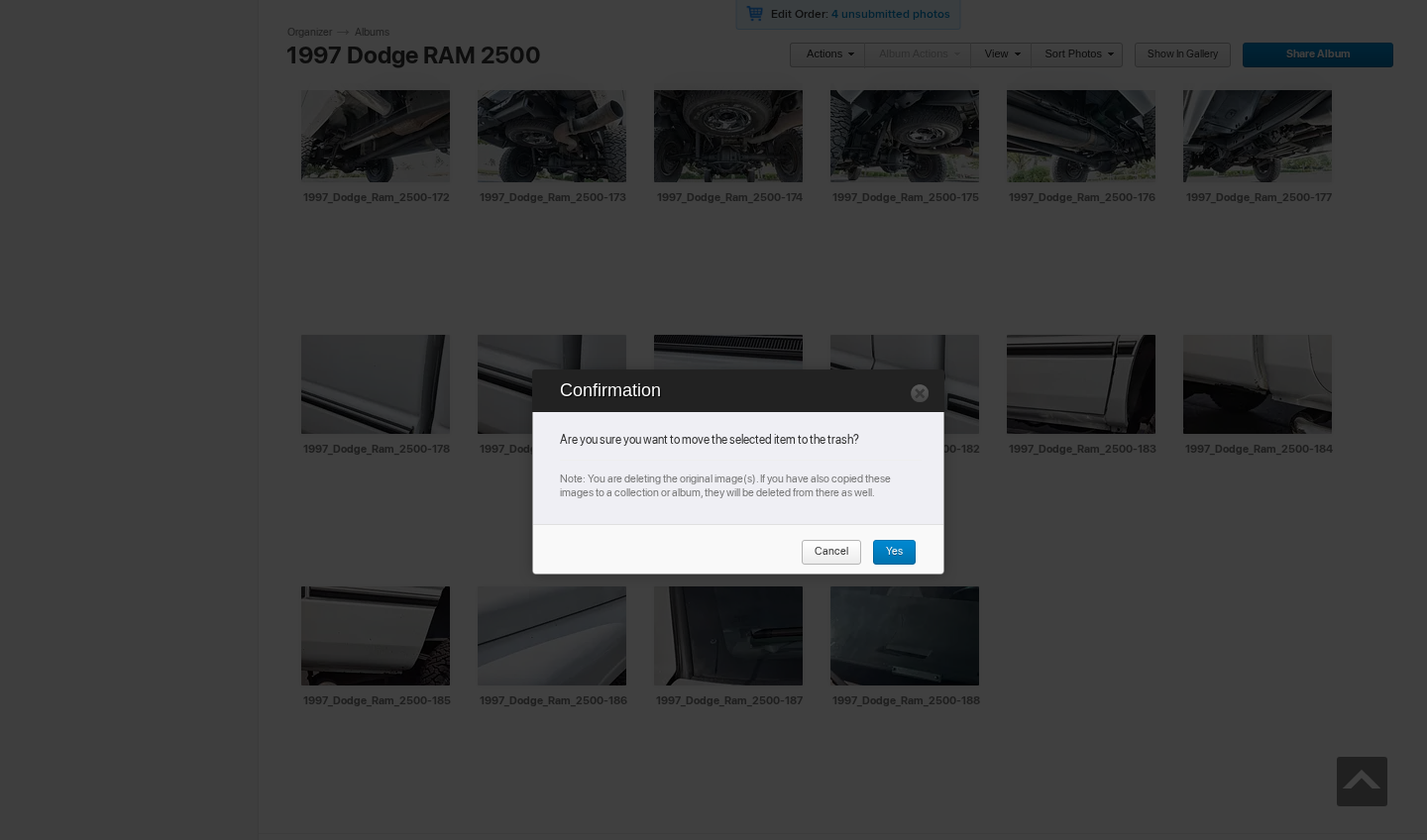 click on "Yes" at bounding box center (887, 553) 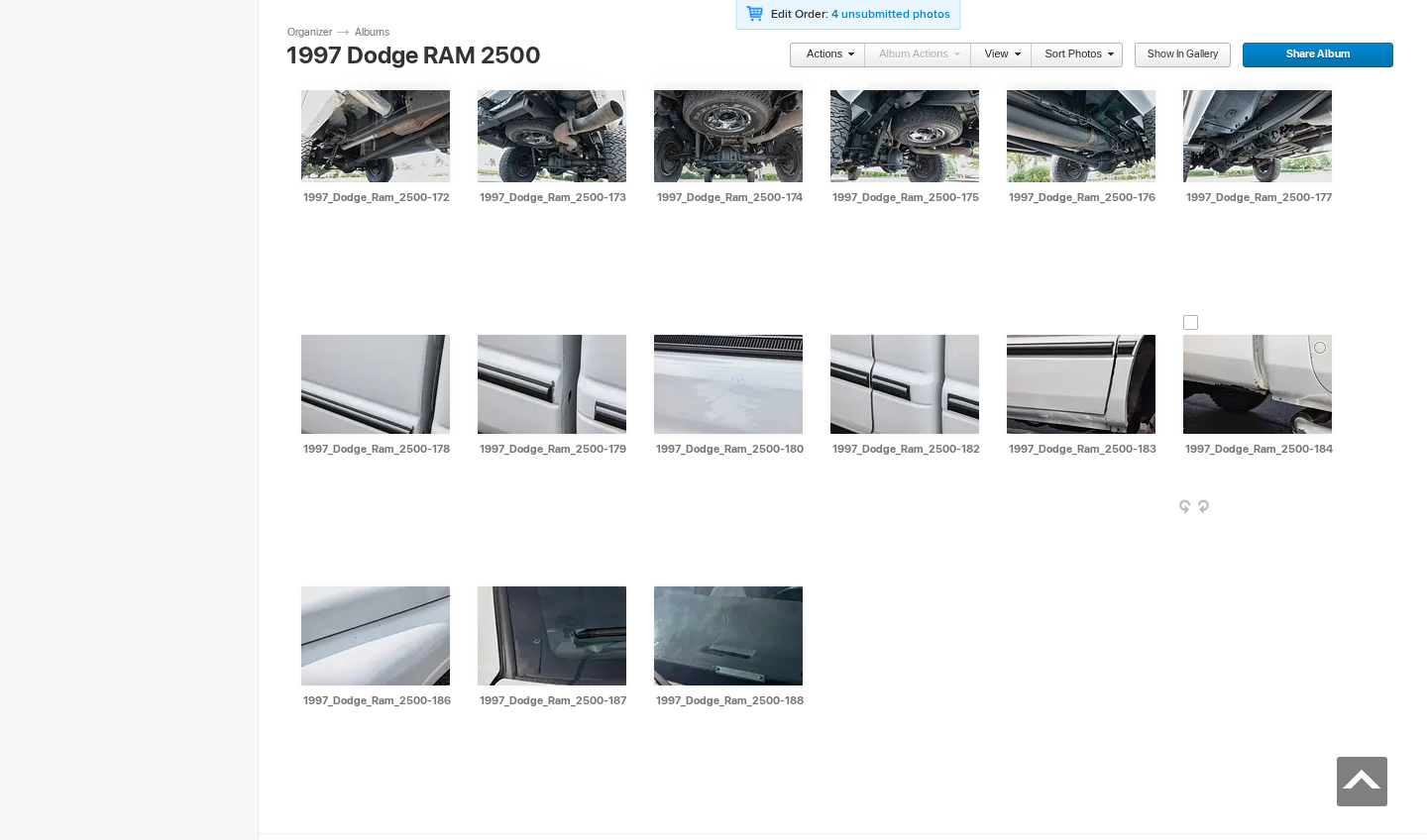click at bounding box center [1330, 508] 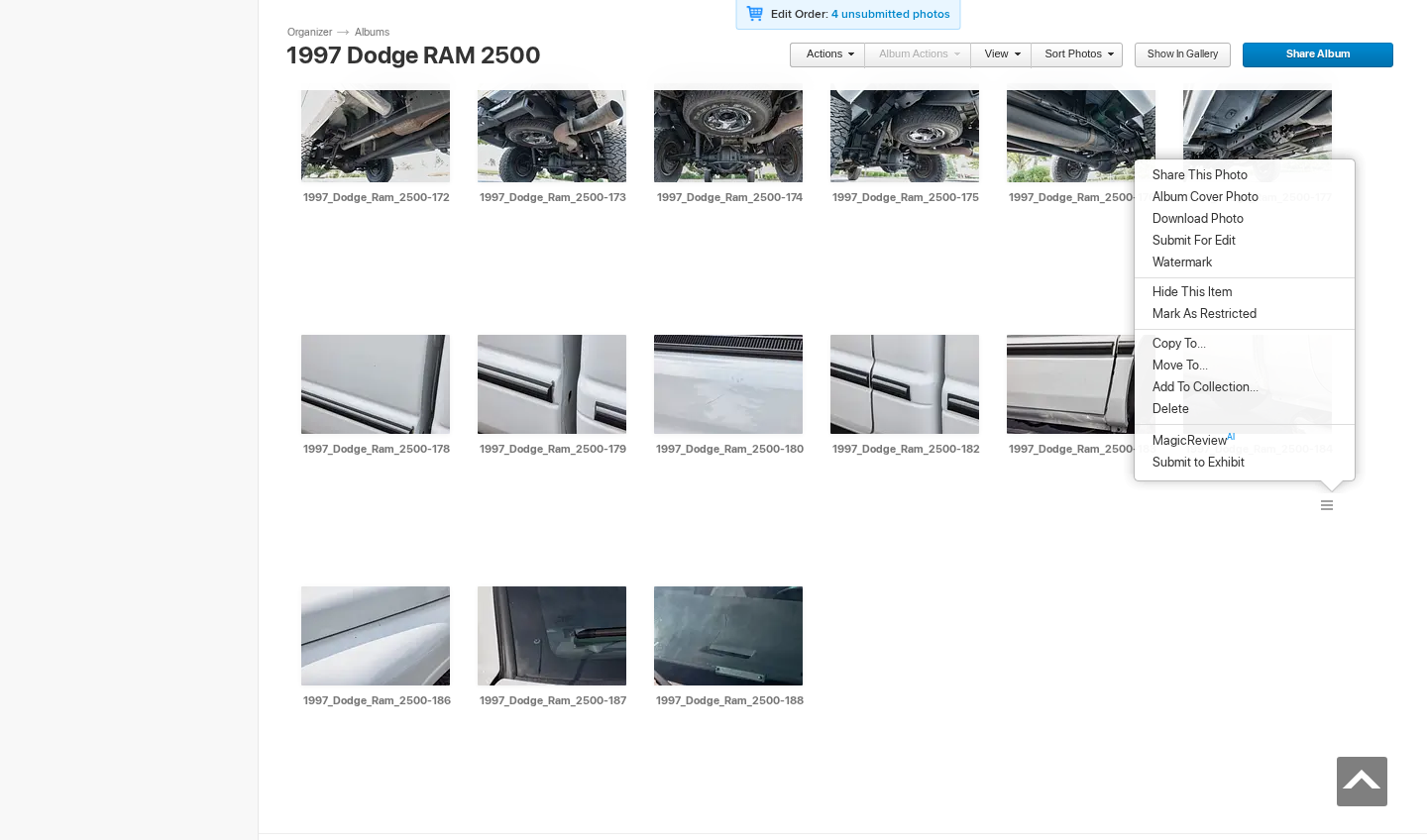 click on "Delete" at bounding box center [1245, 409] 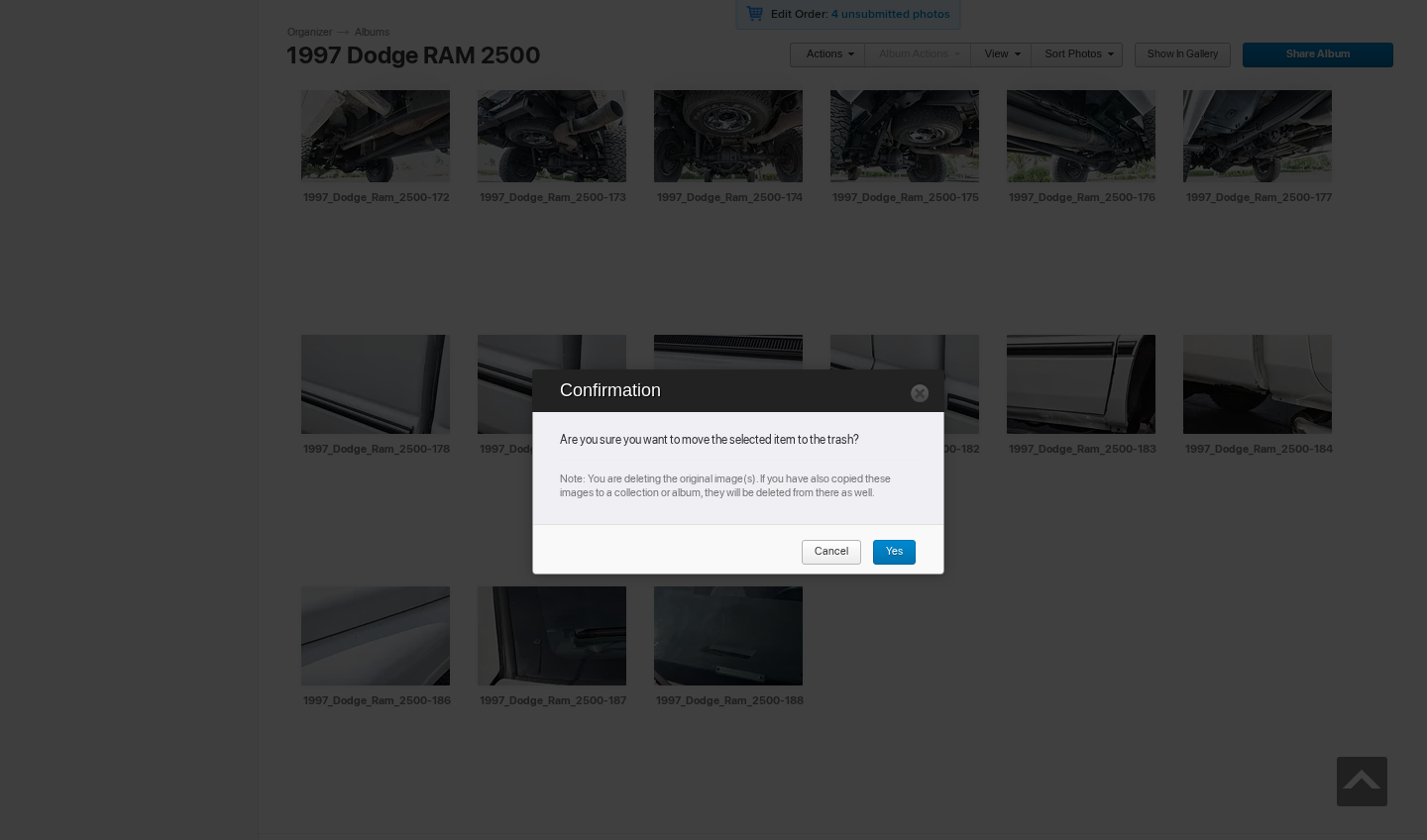 click on "Cancel Yes" at bounding box center [743, 539] 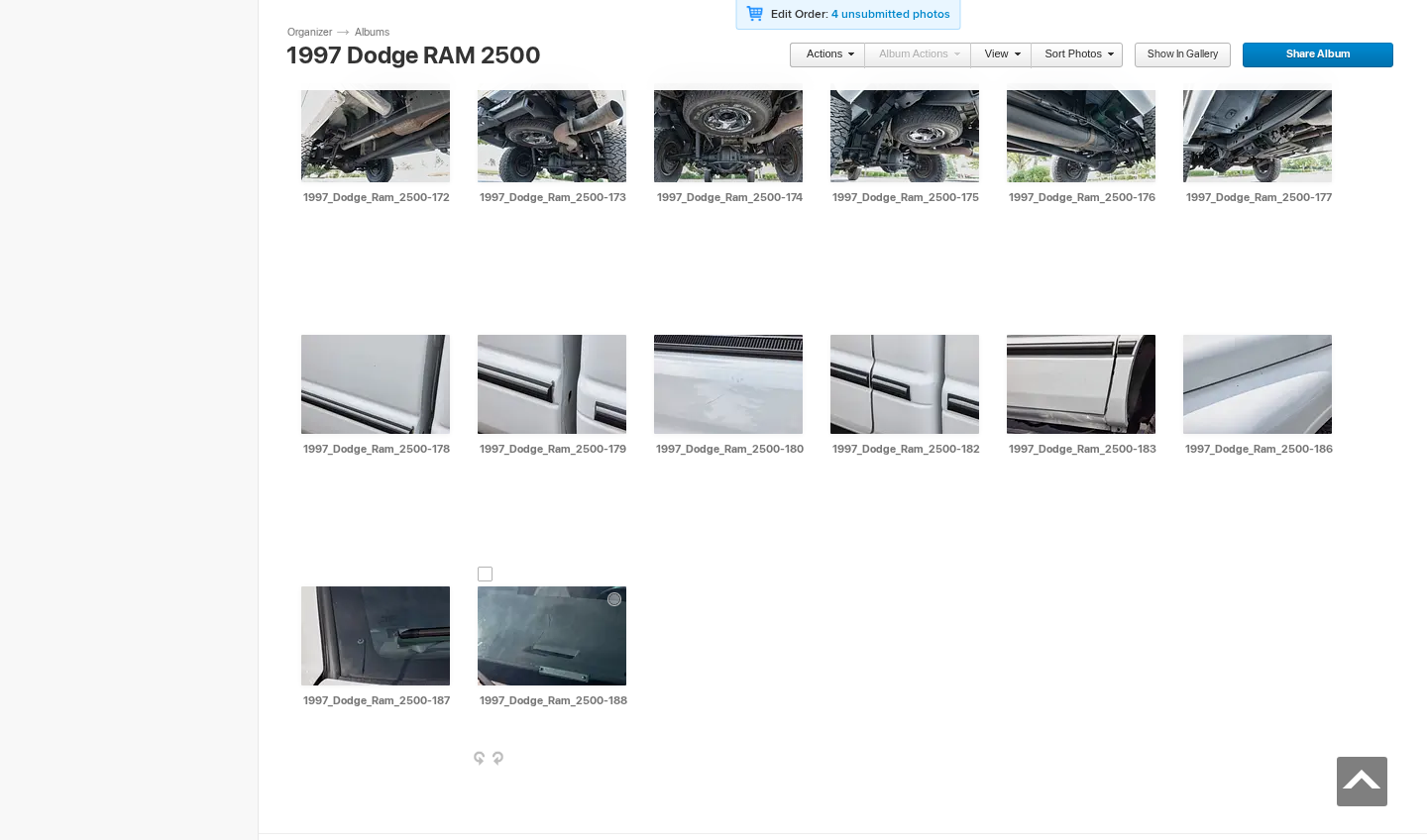 click at bounding box center (624, 760) 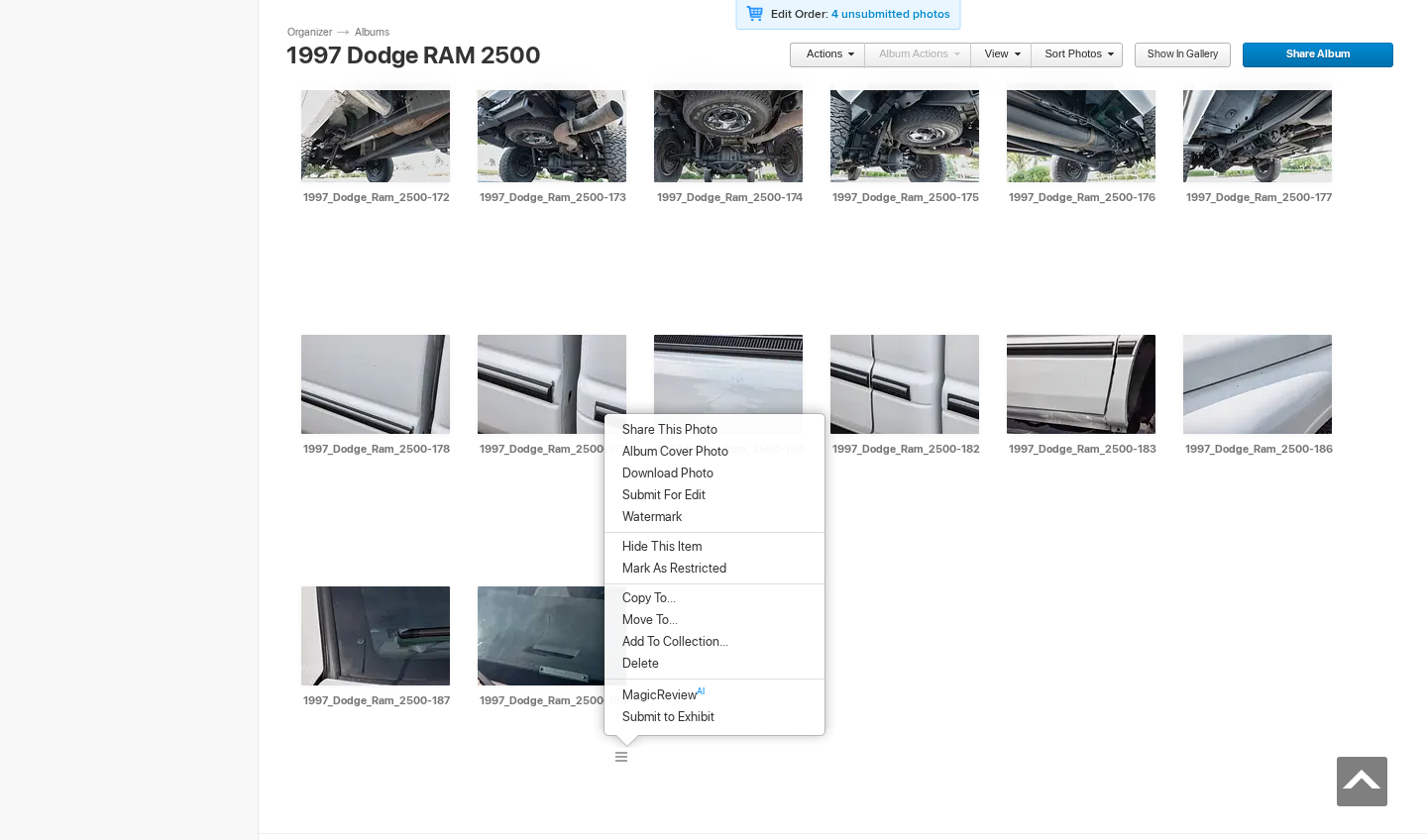 click on "Delete" at bounding box center [714, 664] 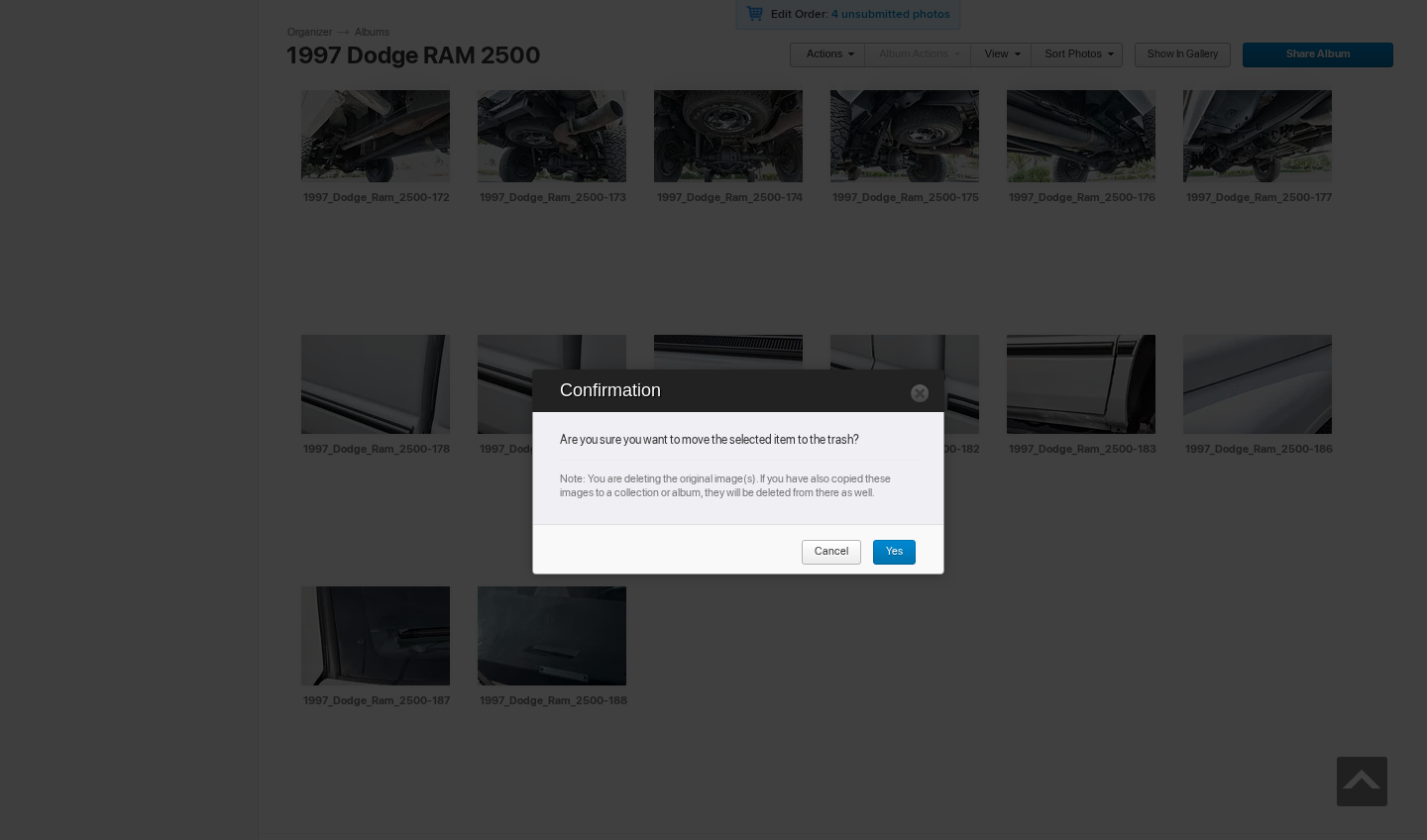 click on "Yes" at bounding box center (894, 553) 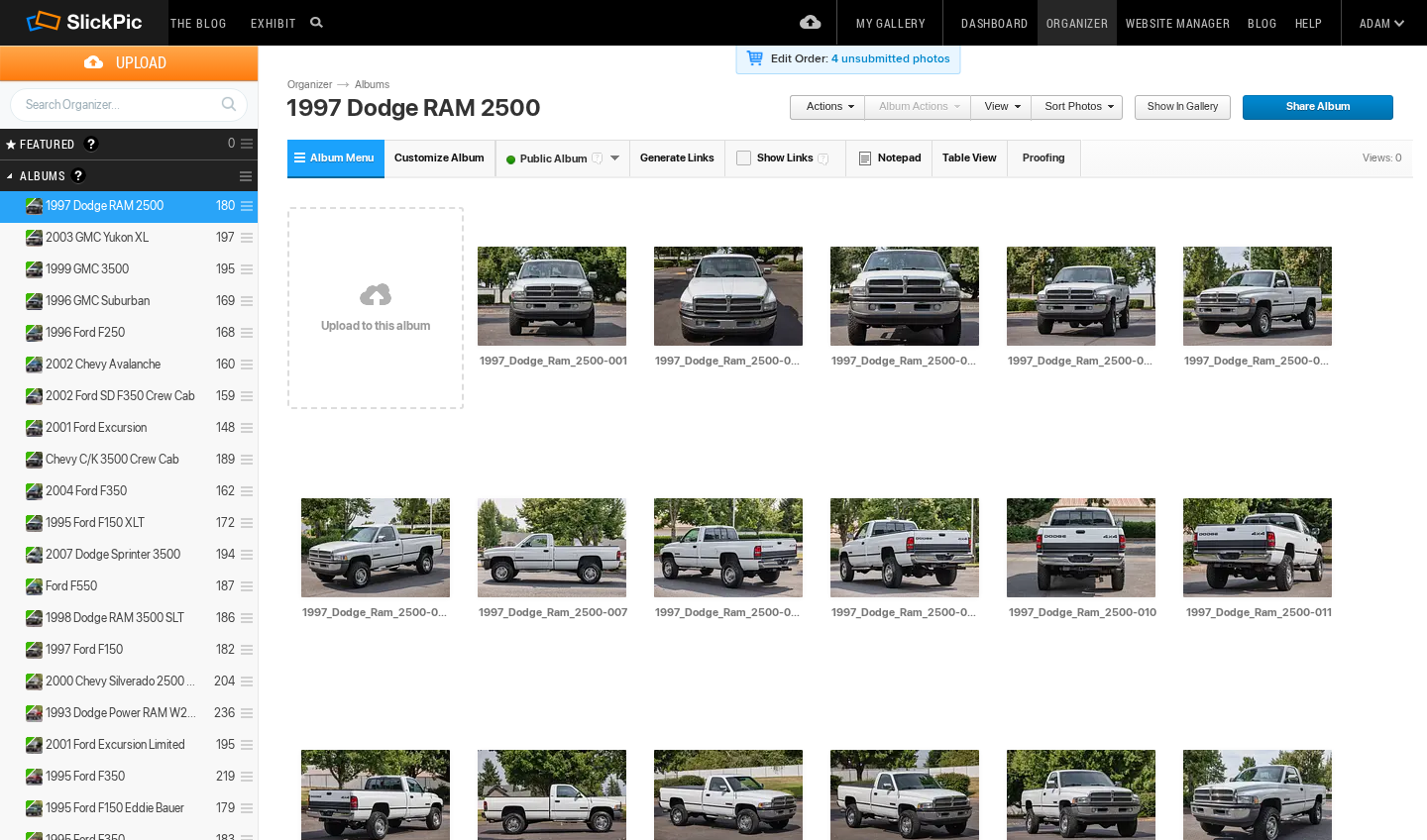 scroll, scrollTop: 0, scrollLeft: 0, axis: both 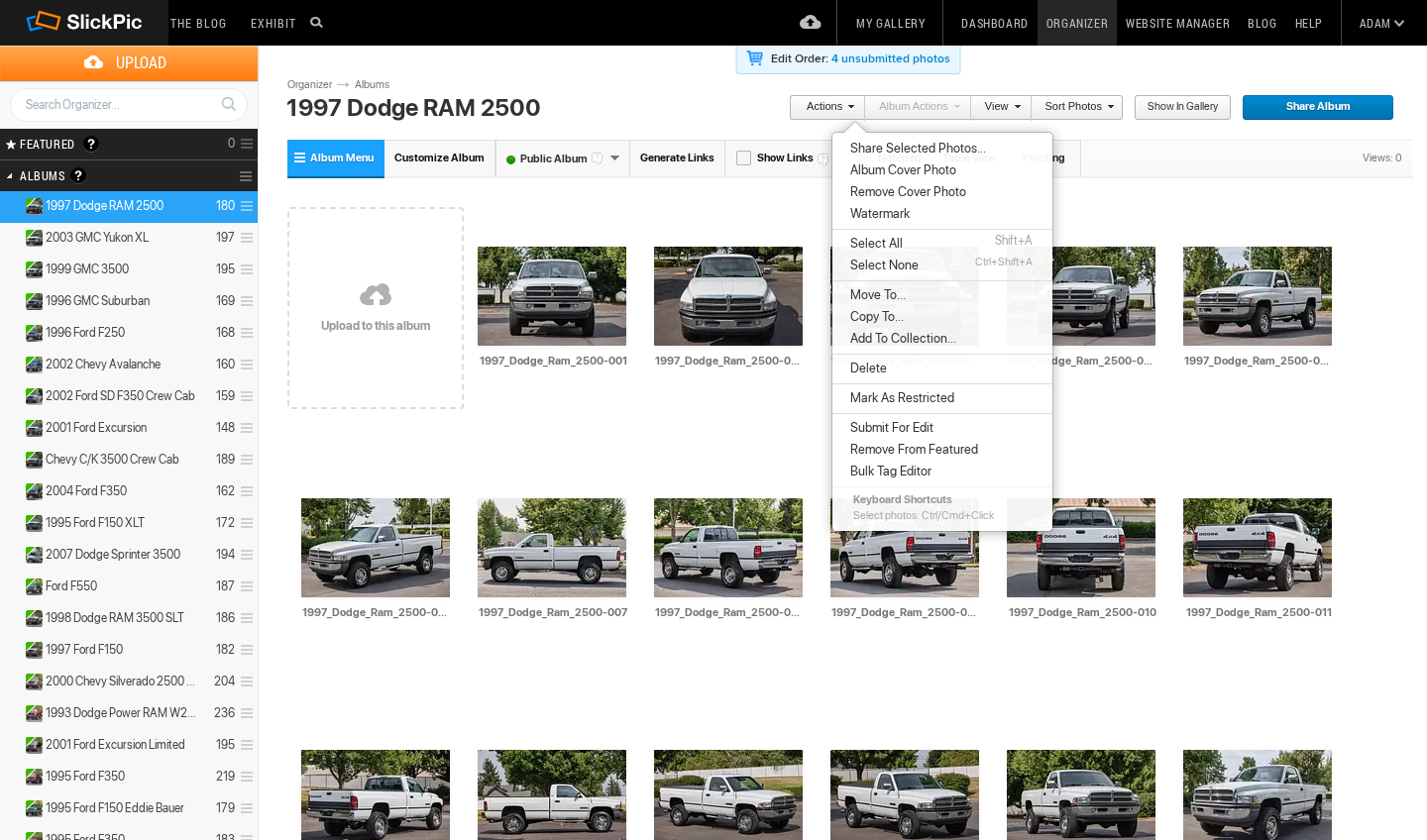 click on "Edit Order:   4 unsubmitted photos
Actions Album Actions Actions View Sort Albums Sort Photos
Show in Gallery
Share Album
Share Gallery" at bounding box center (848, 111) 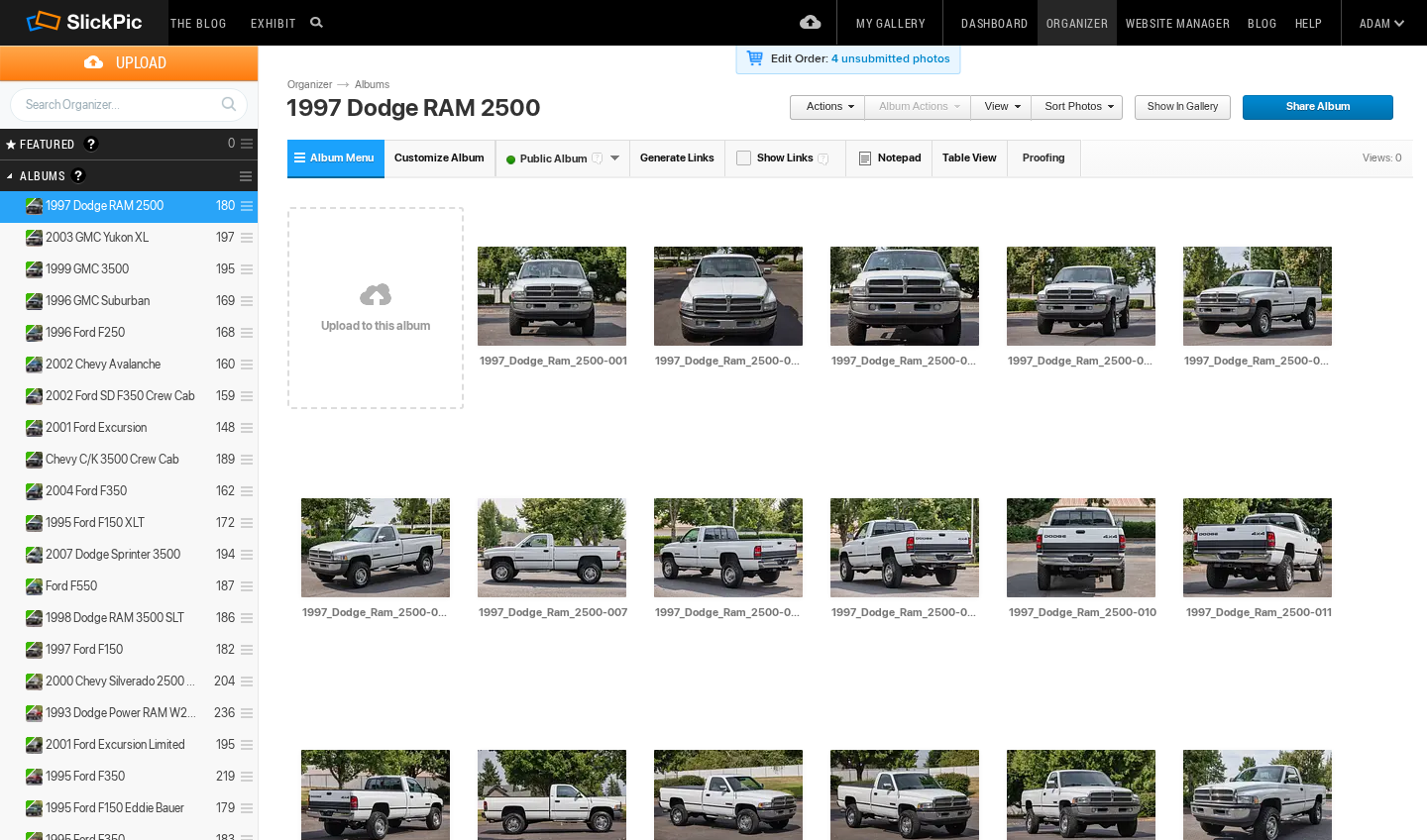 click at bounding box center (376, 296) 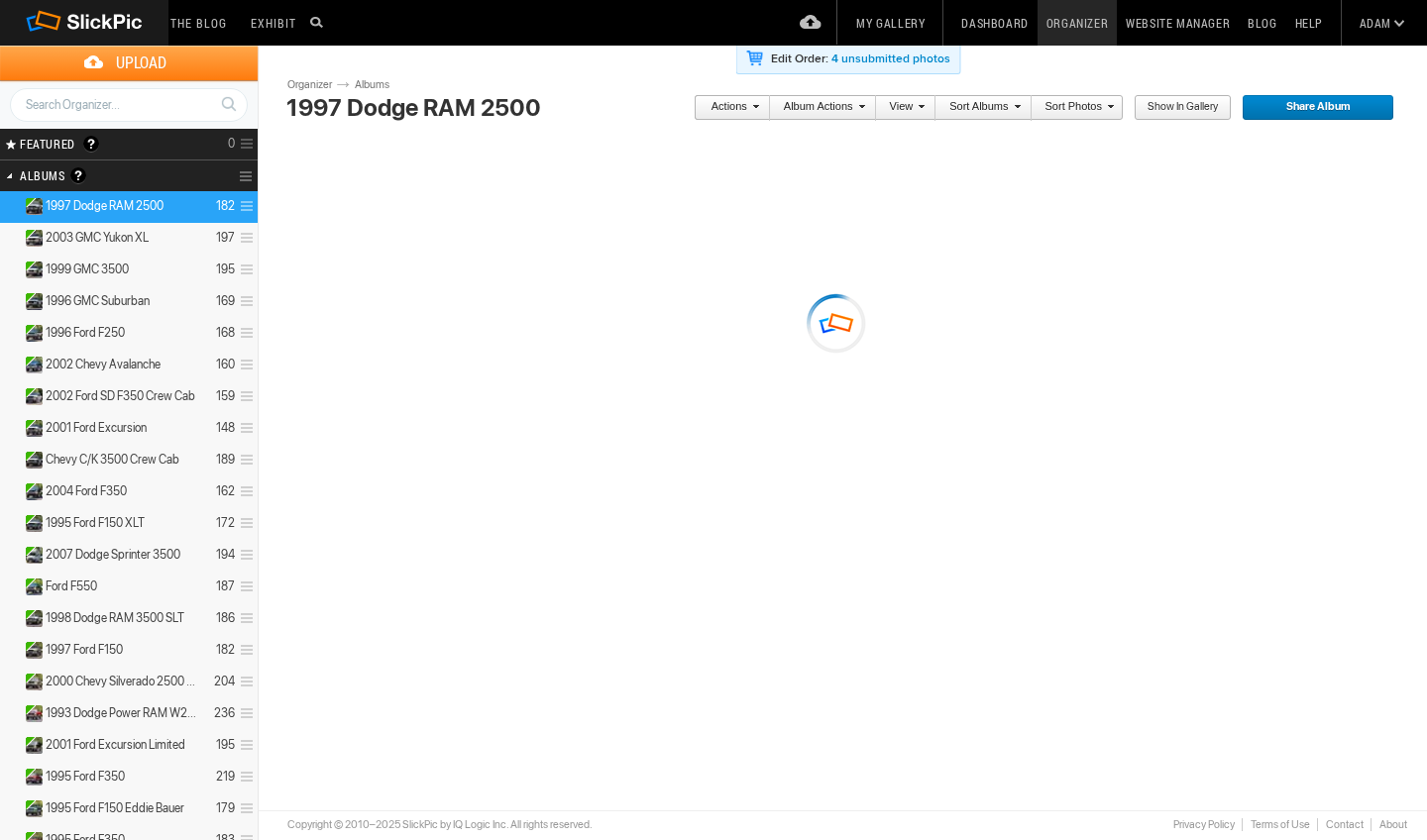 scroll, scrollTop: 0, scrollLeft: 0, axis: both 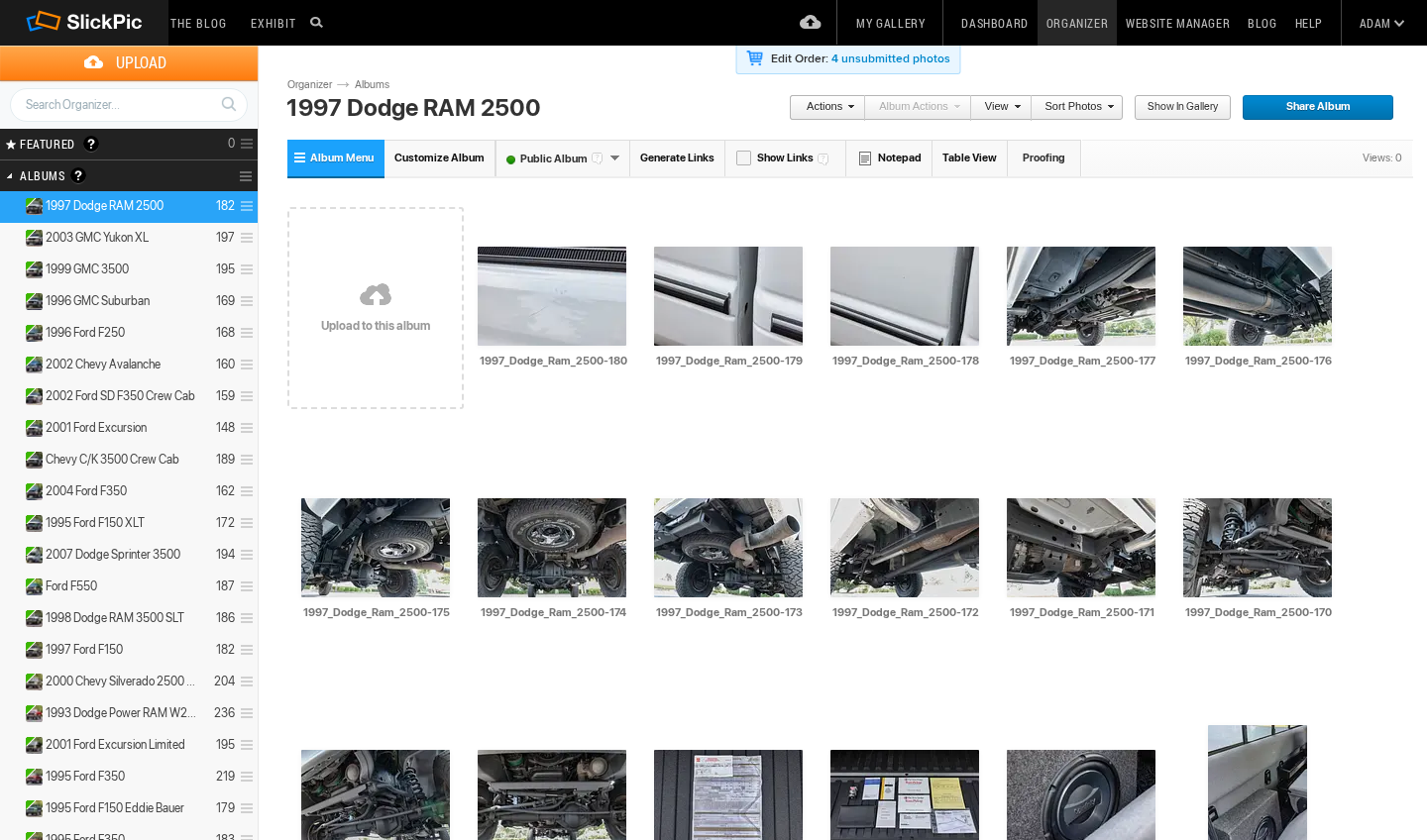 click on "Sort Photos" at bounding box center [1072, 108] 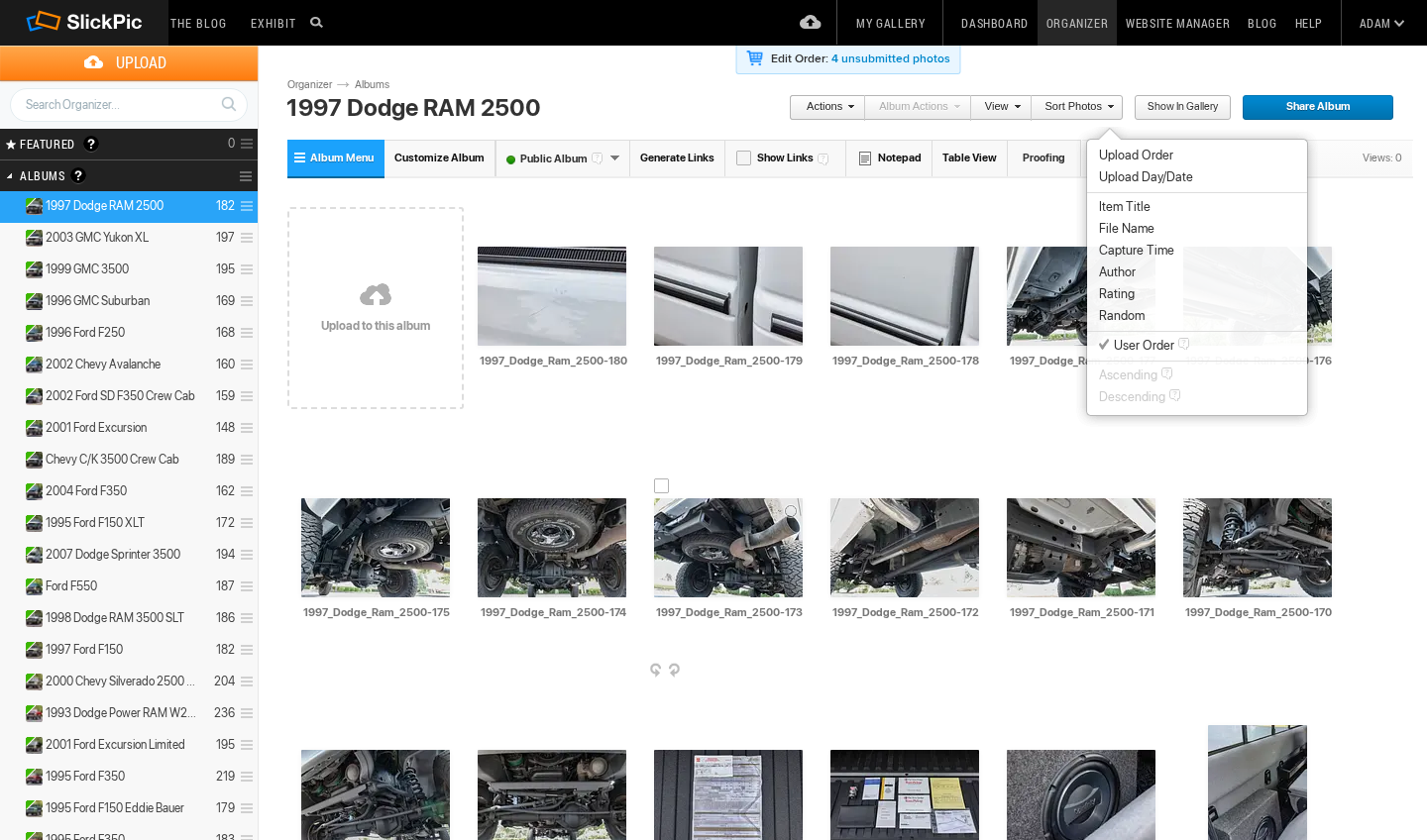 click on "File Name" at bounding box center [1197, 229] 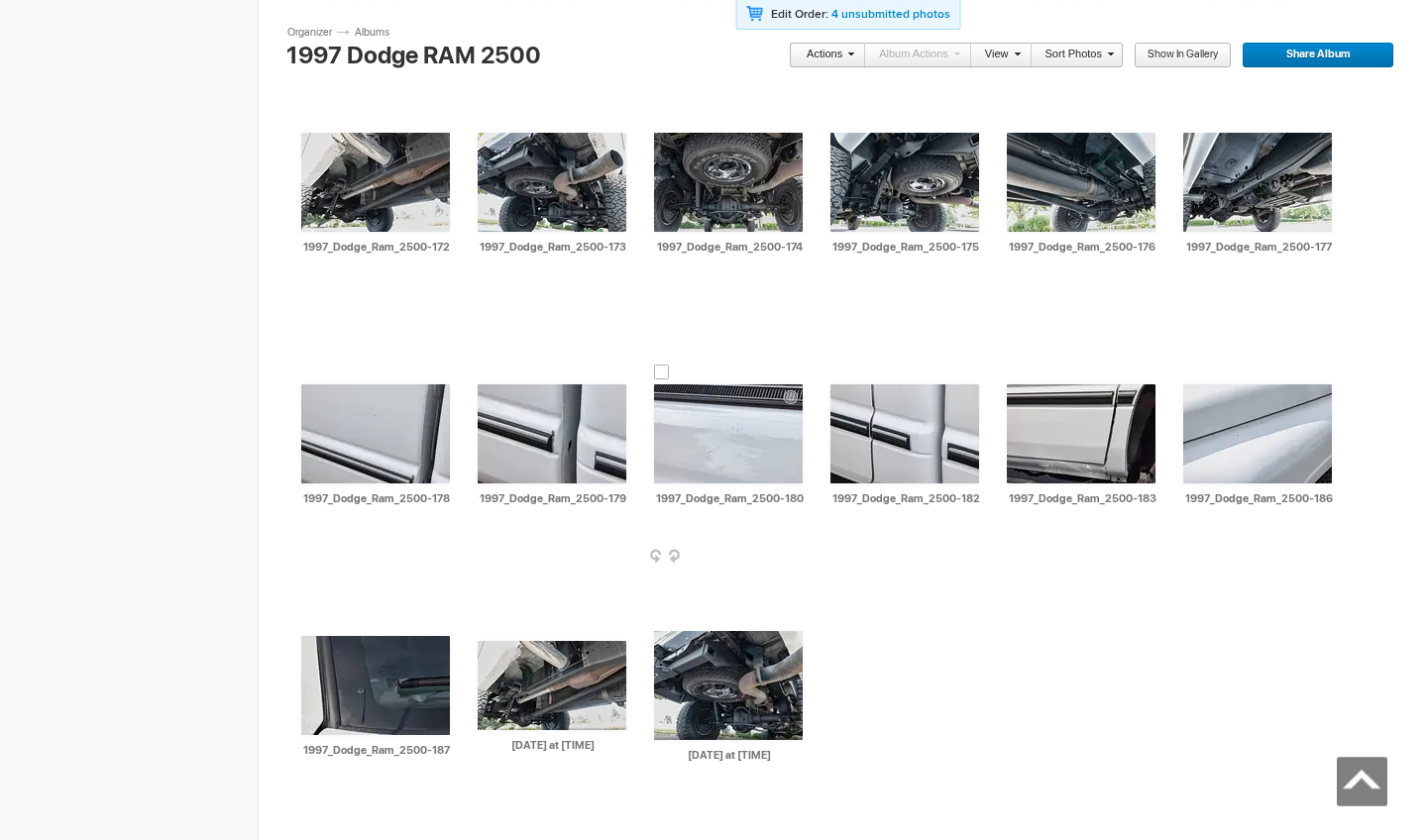 scroll, scrollTop: 7166, scrollLeft: 0, axis: vertical 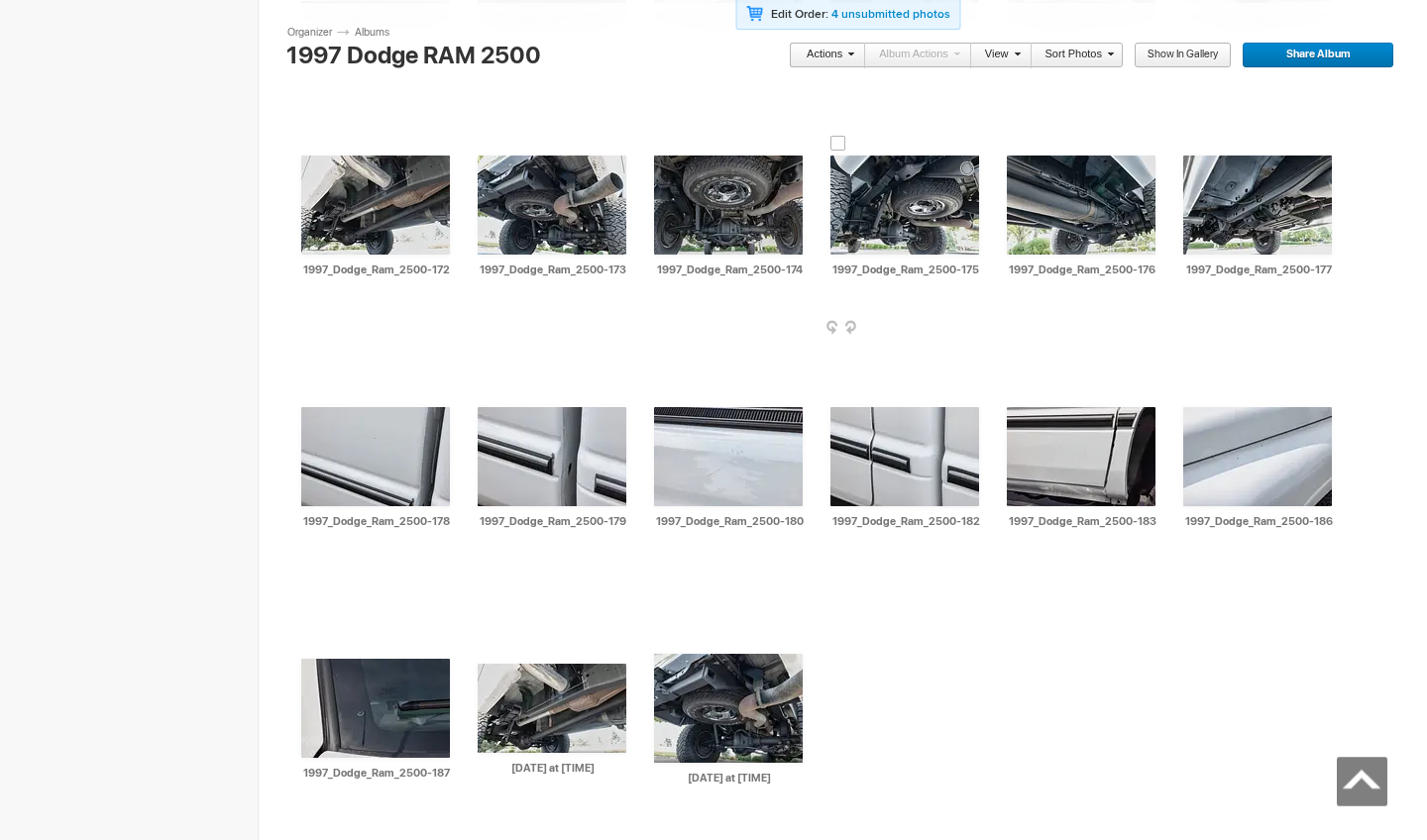 click at bounding box center [905, 205] 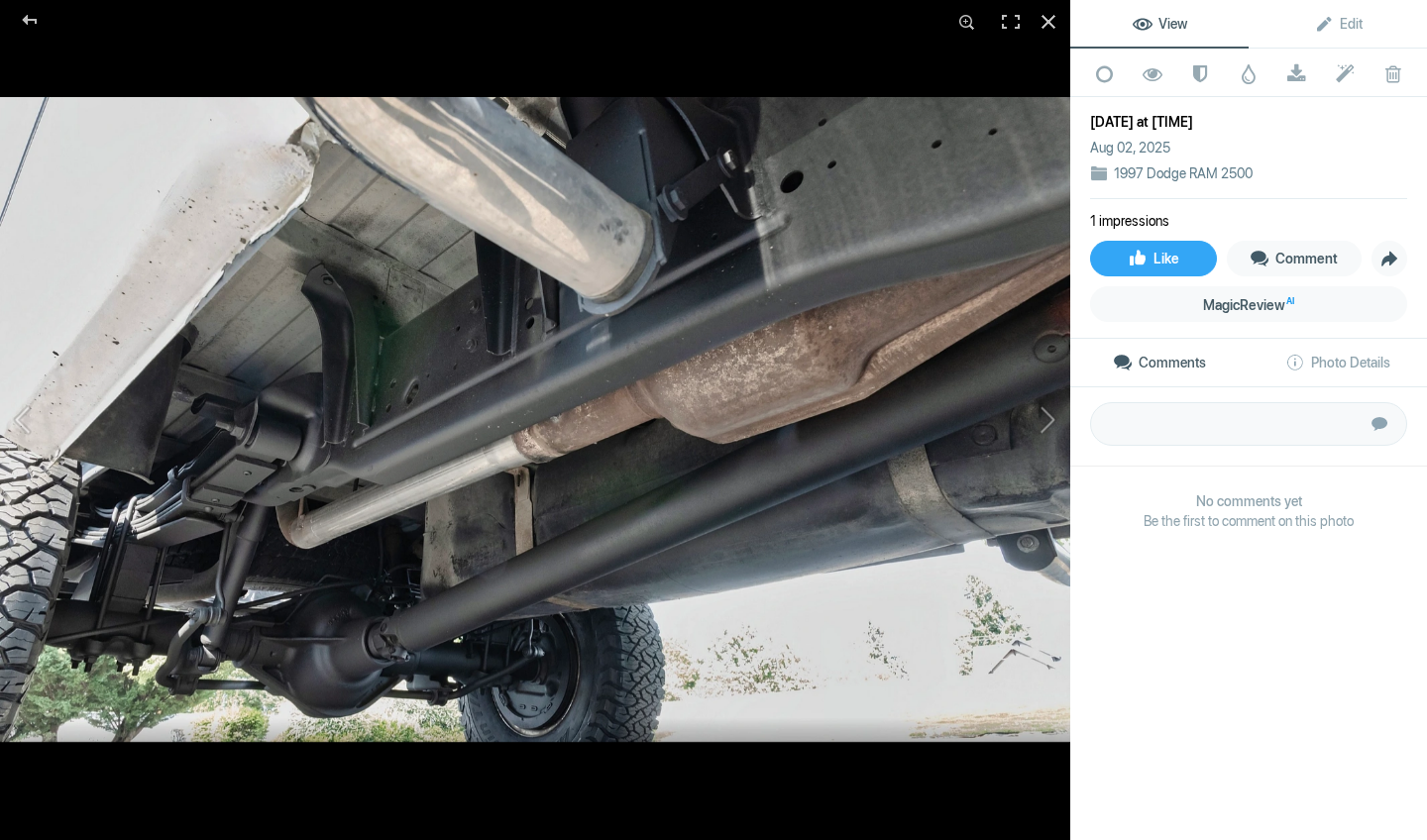 click 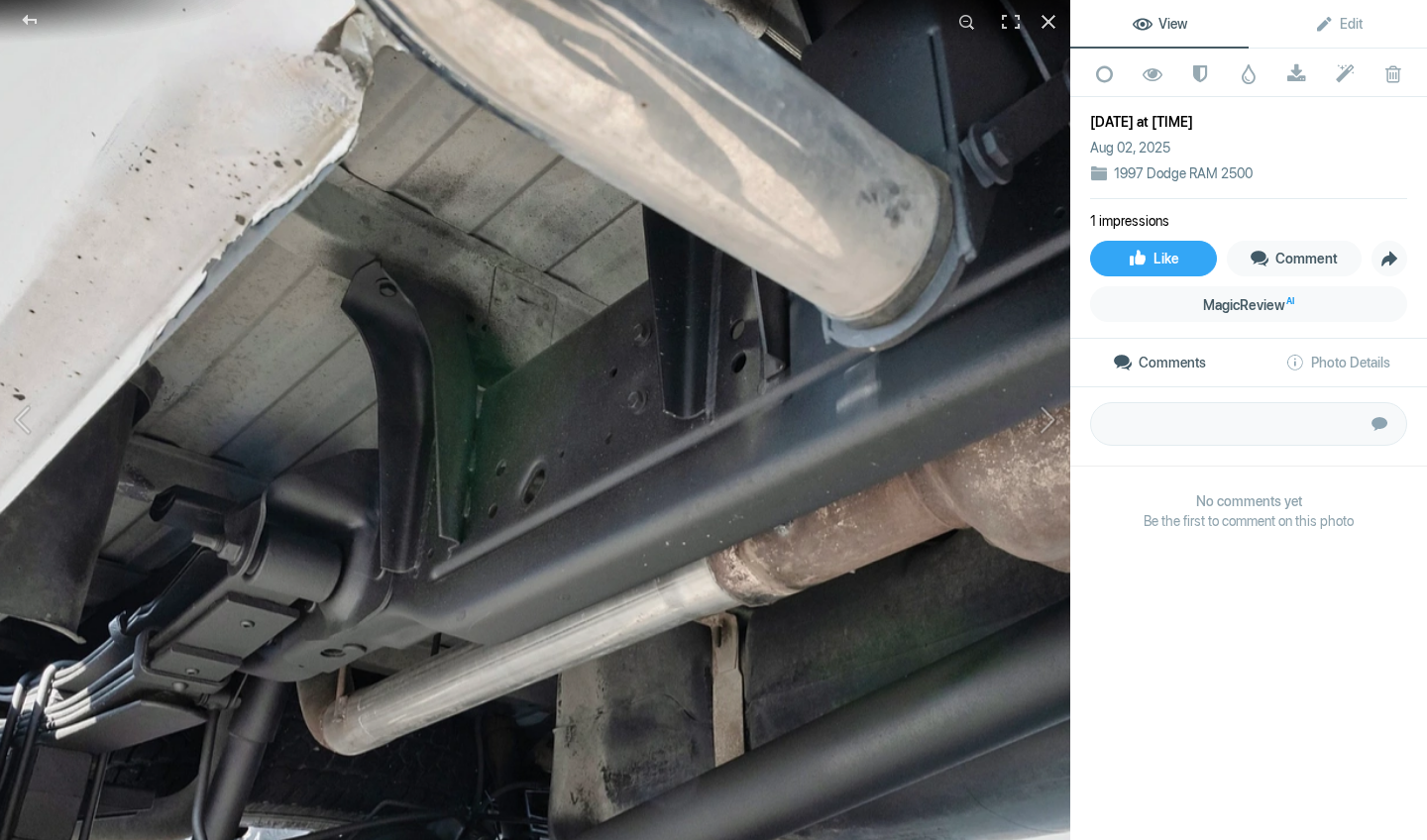 click 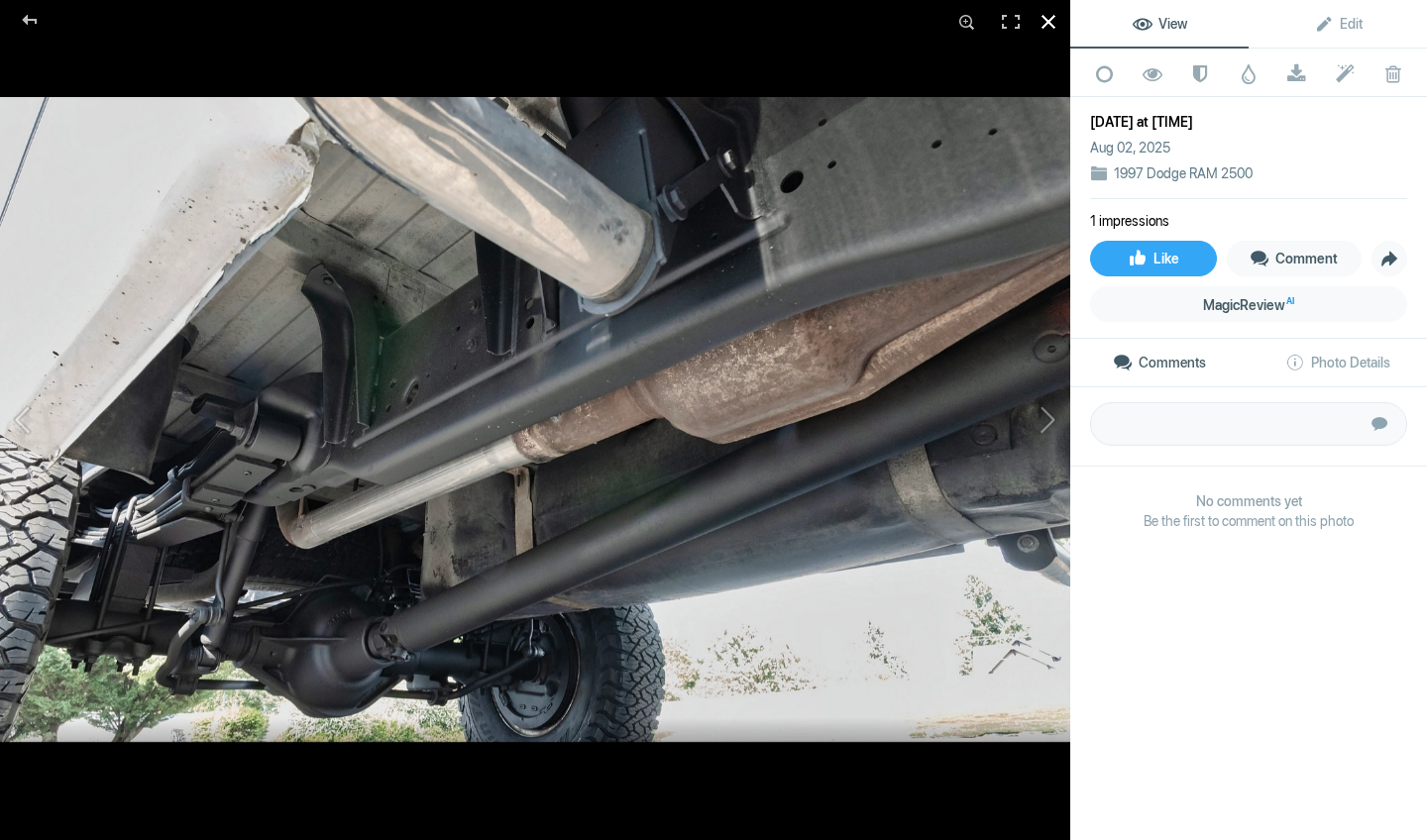 click 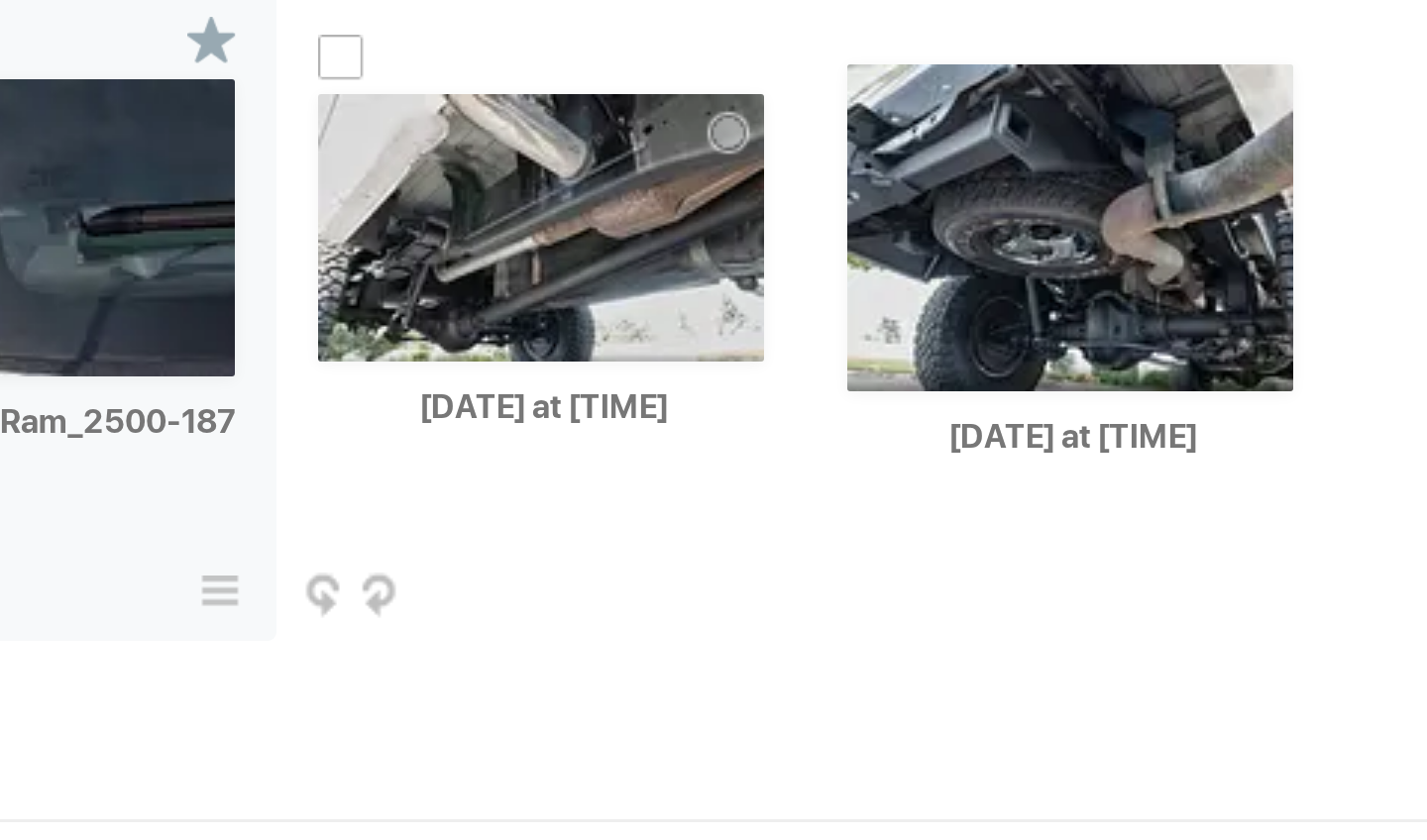 scroll, scrollTop: 7254, scrollLeft: 0, axis: vertical 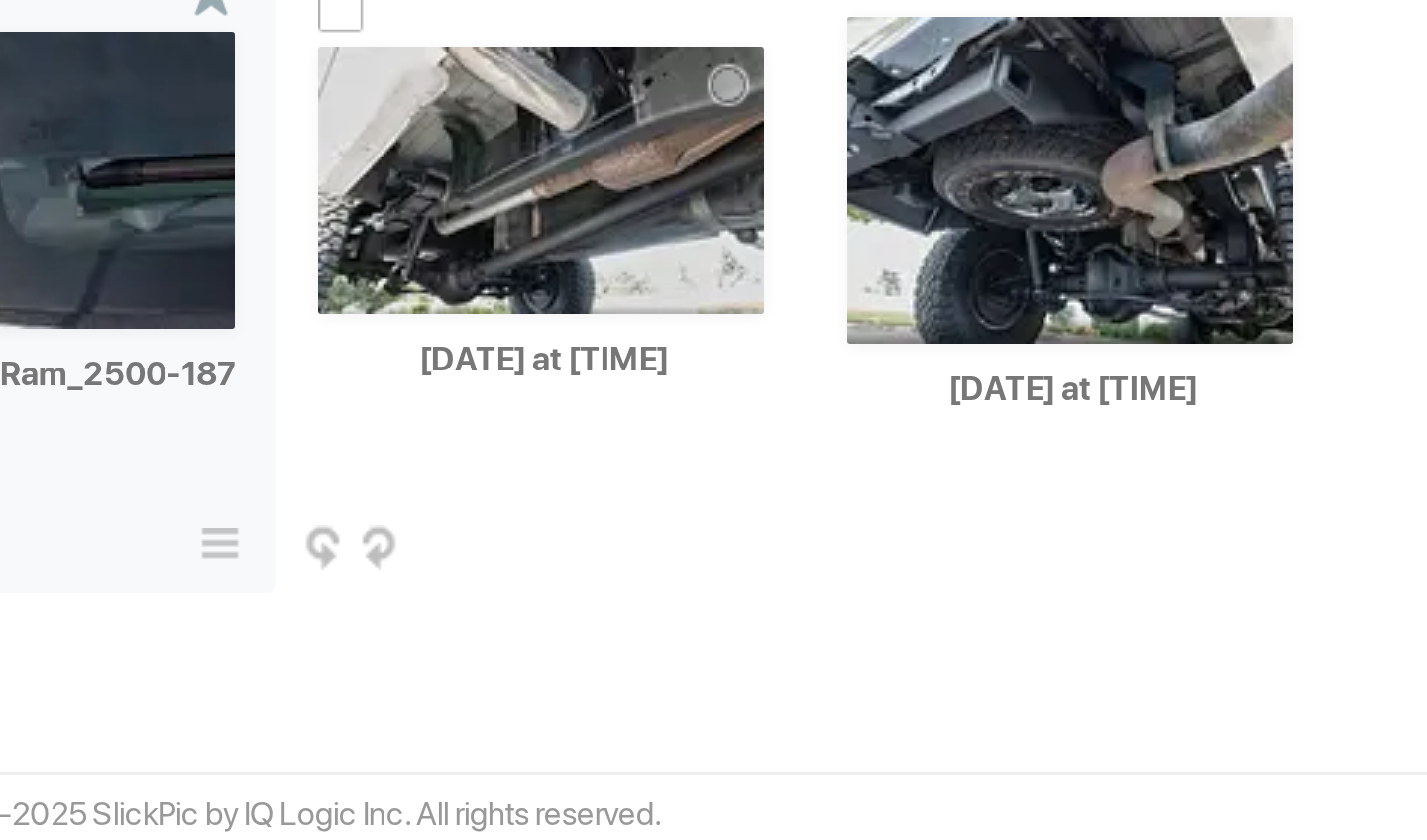 click at bounding box center (624, 744) 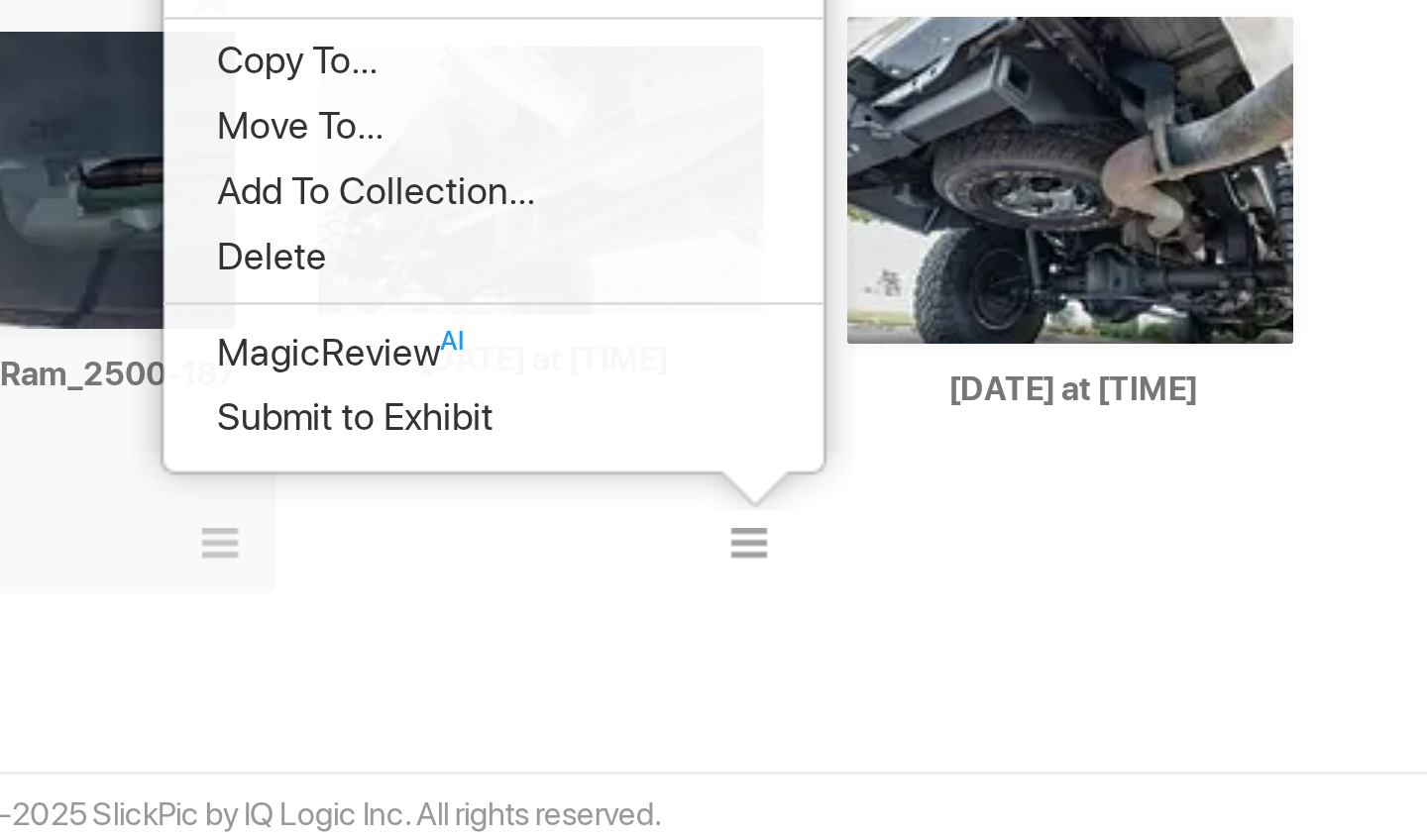 click on "Delete" at bounding box center (536, 646) 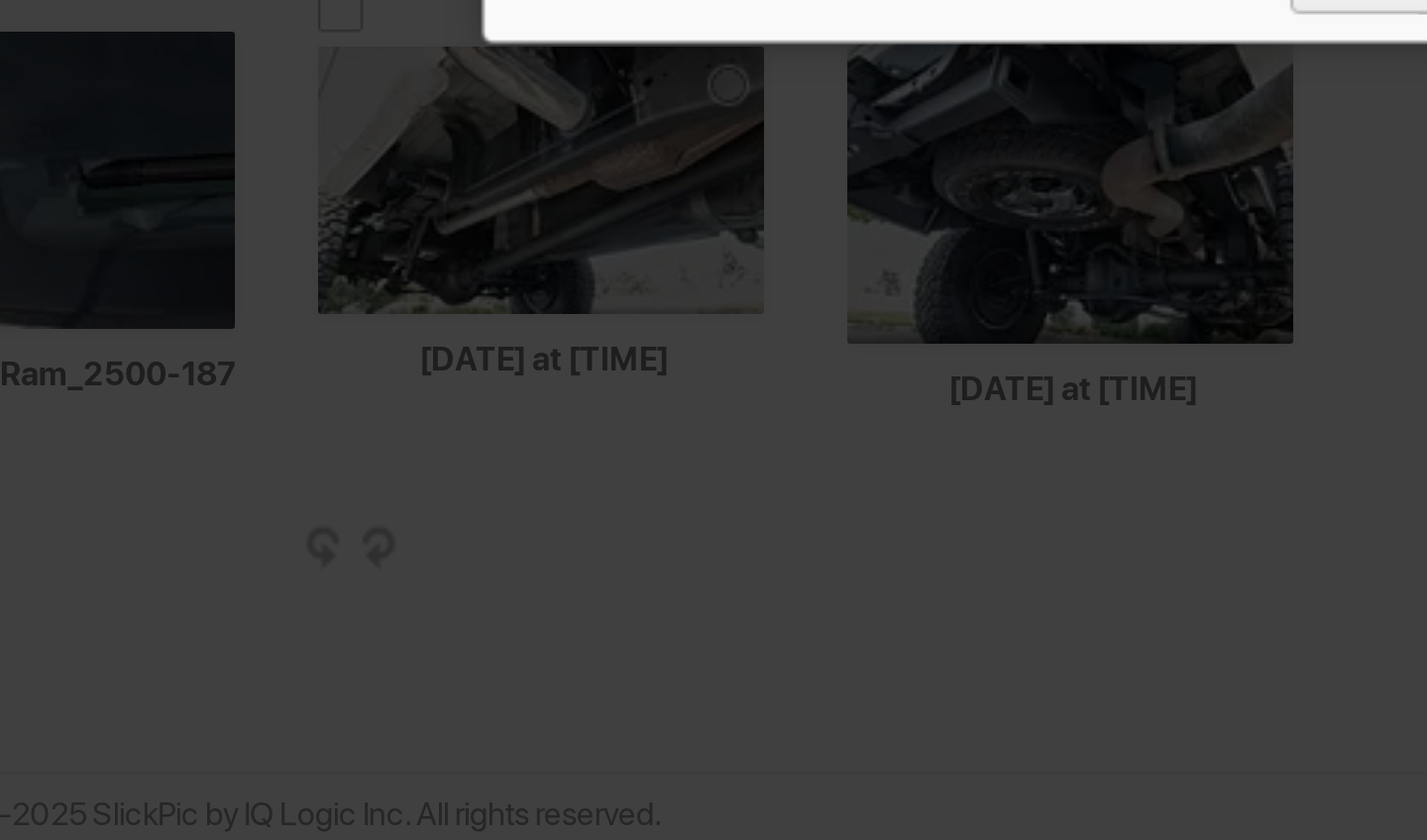 scroll, scrollTop: 7260, scrollLeft: 0, axis: vertical 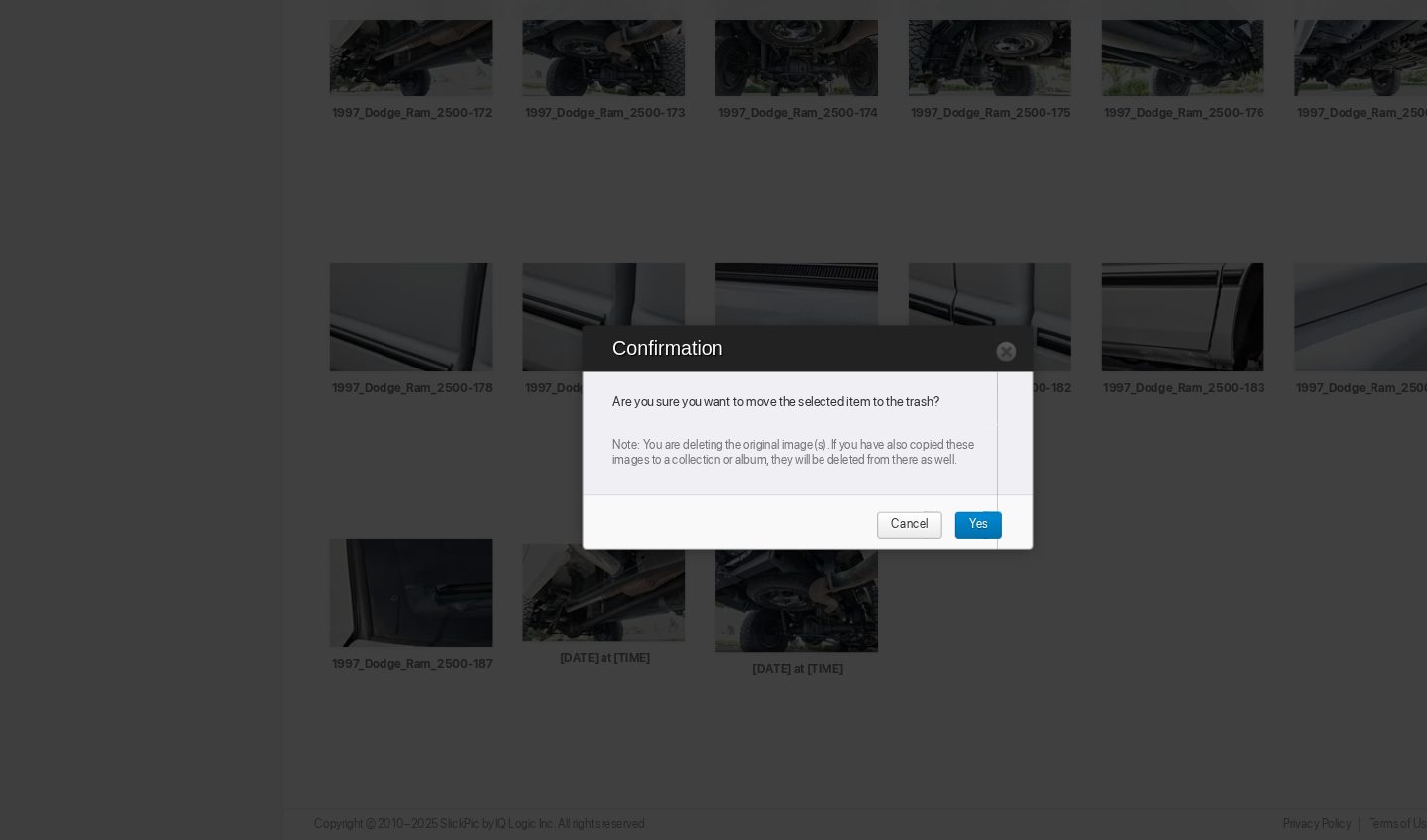 click on "Yes" at bounding box center (887, 553) 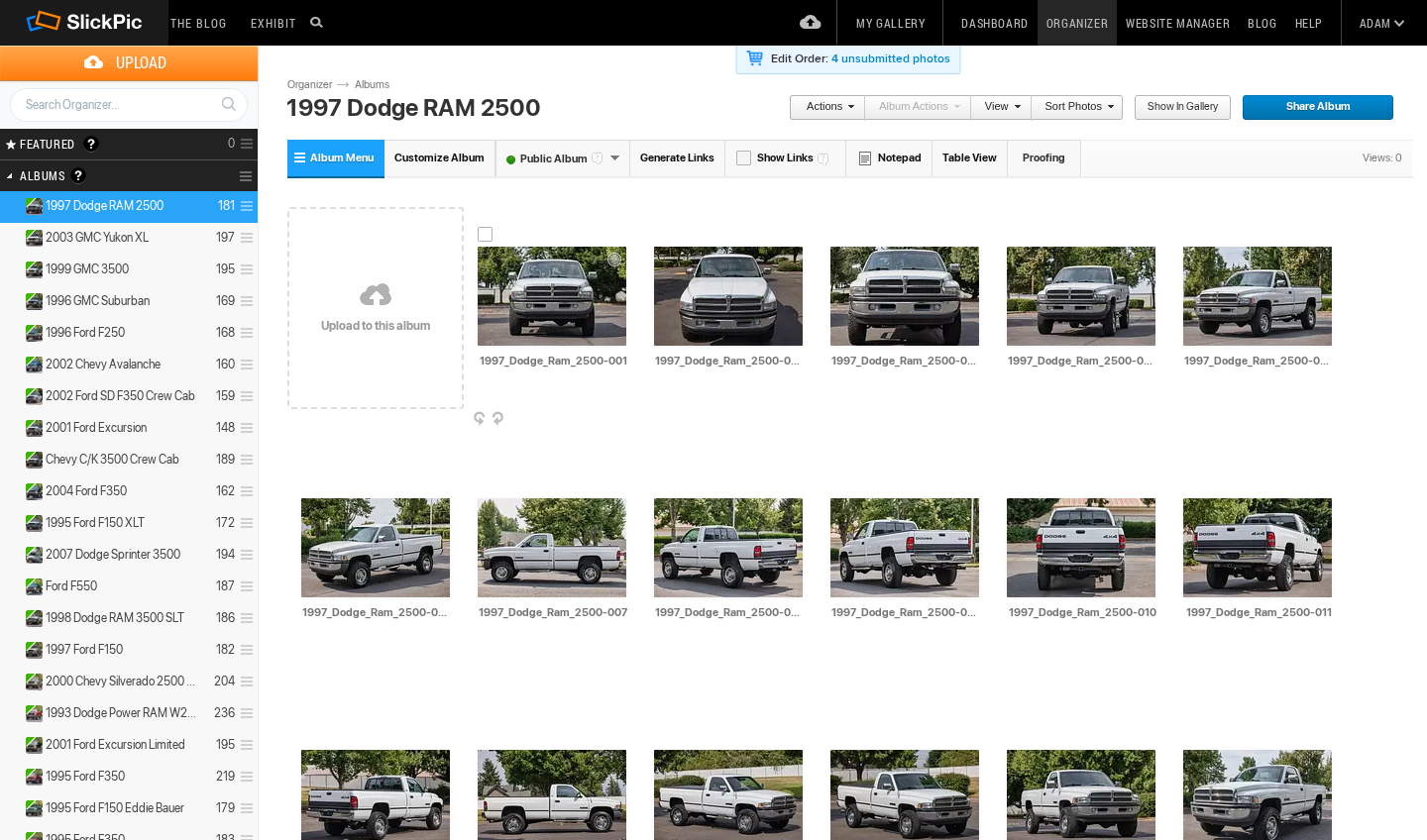 scroll, scrollTop: -1, scrollLeft: 0, axis: vertical 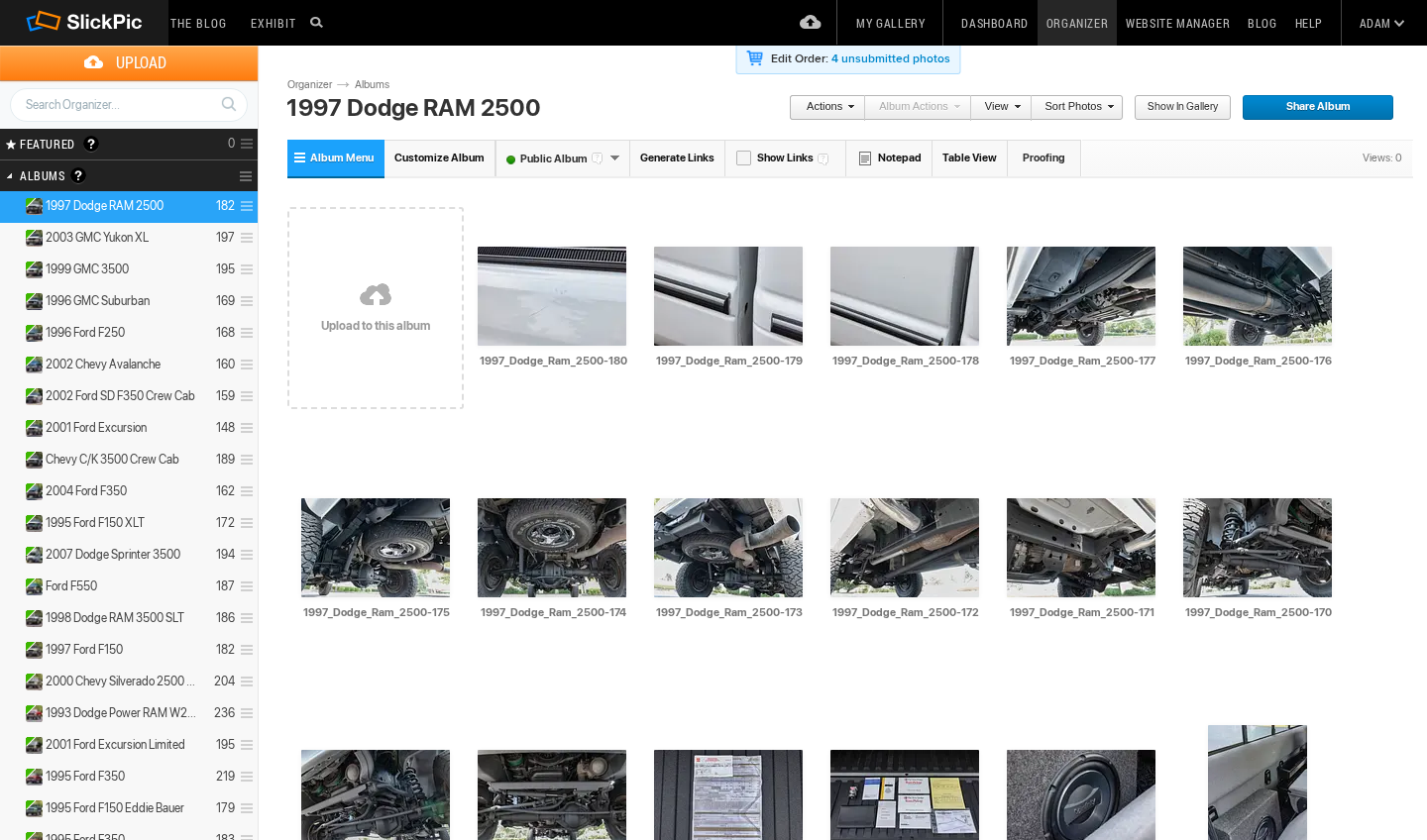 click on "Sort Photos" at bounding box center [1072, 108] 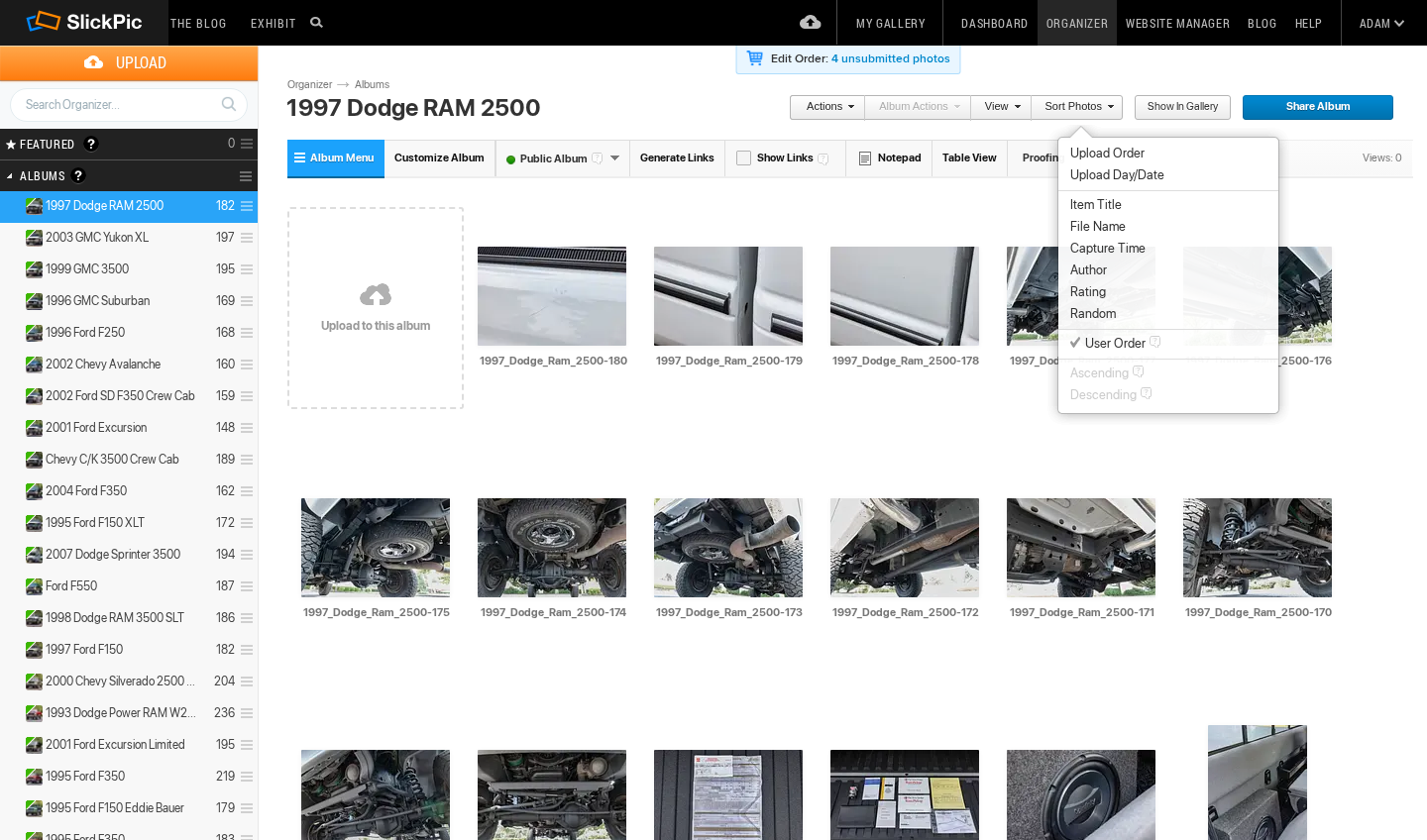 click on "File Name" at bounding box center [1098, 227] 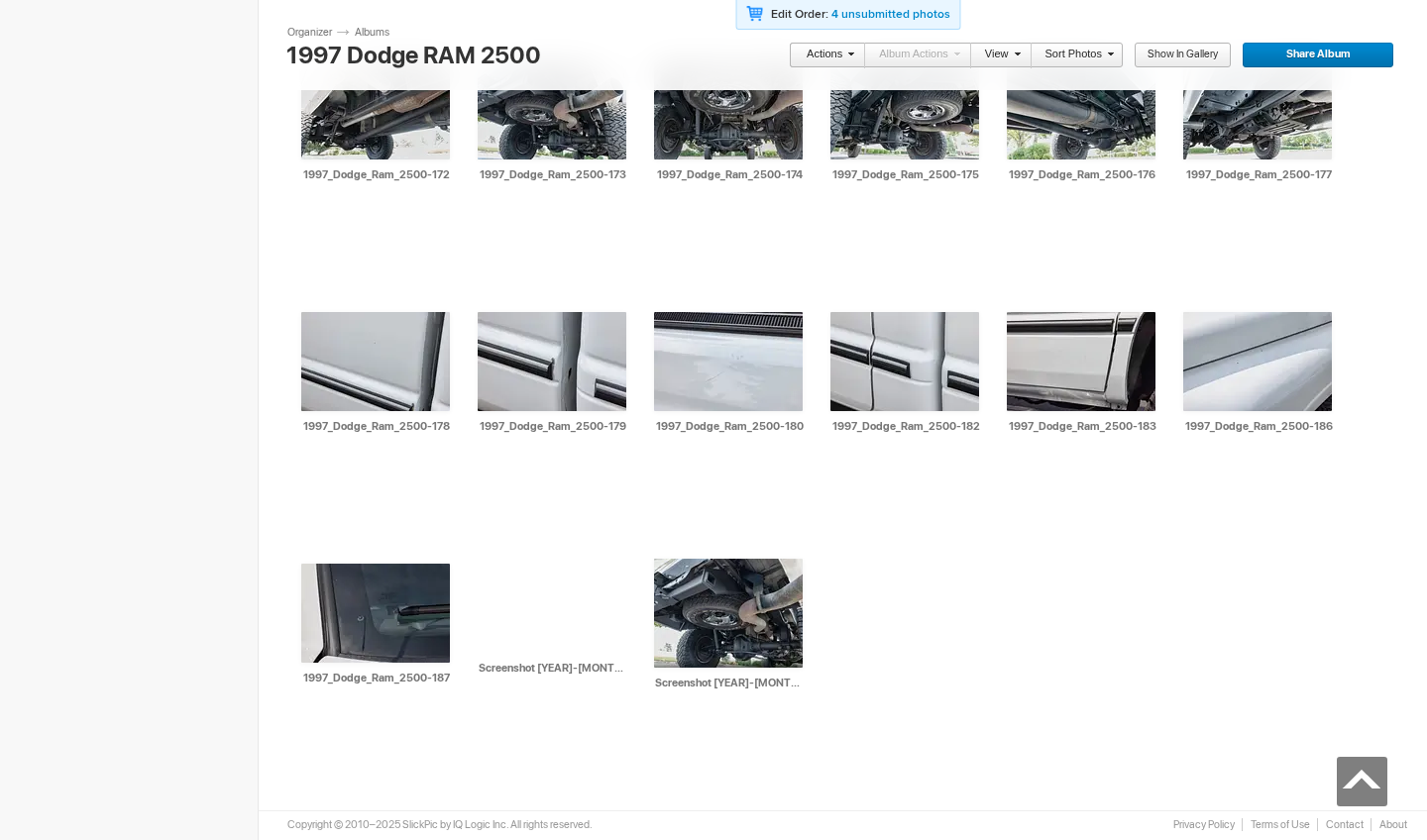 scroll, scrollTop: 7261, scrollLeft: 0, axis: vertical 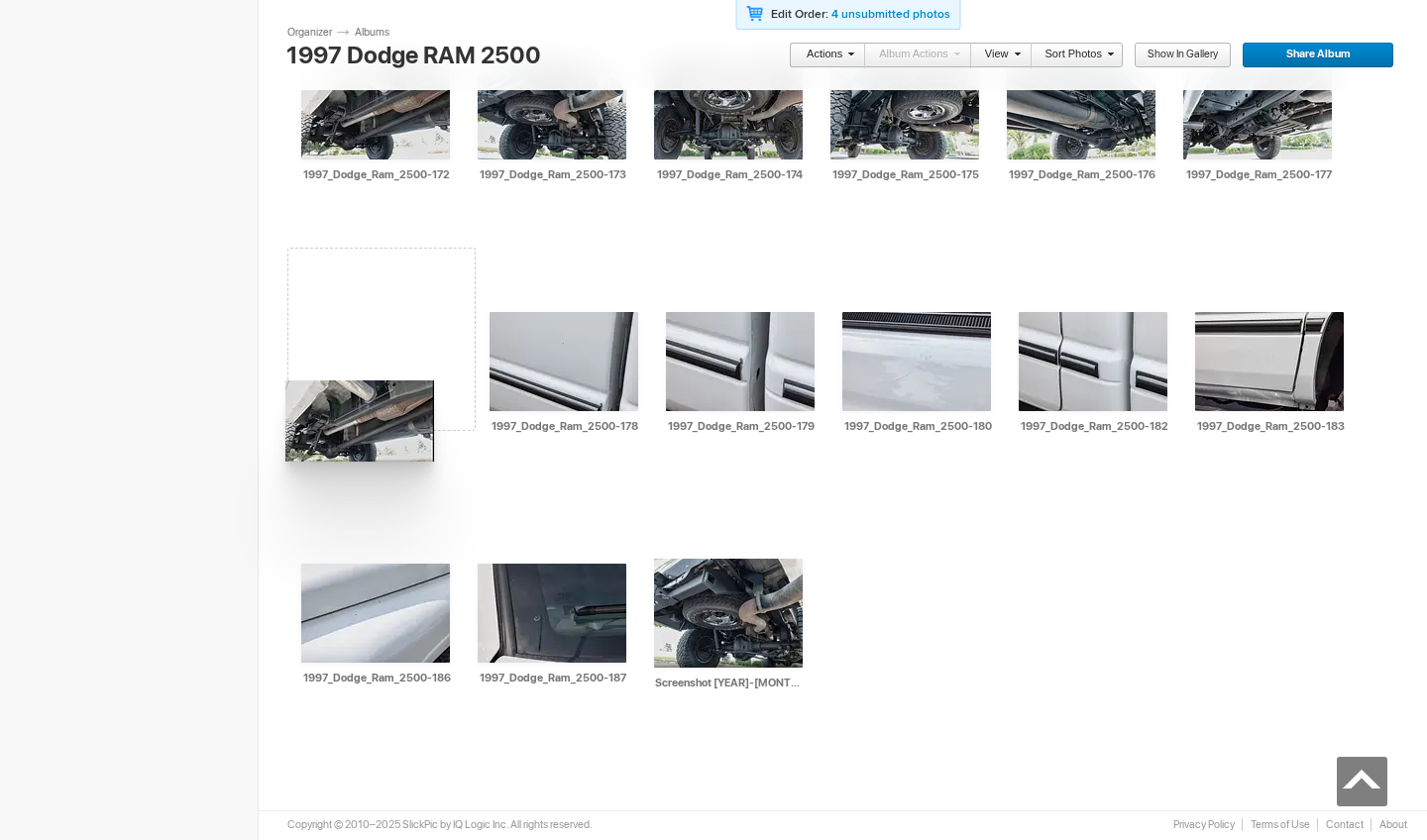 drag, startPoint x: 556, startPoint y: 616, endPoint x: 283, endPoint y: 380, distance: 360.86701 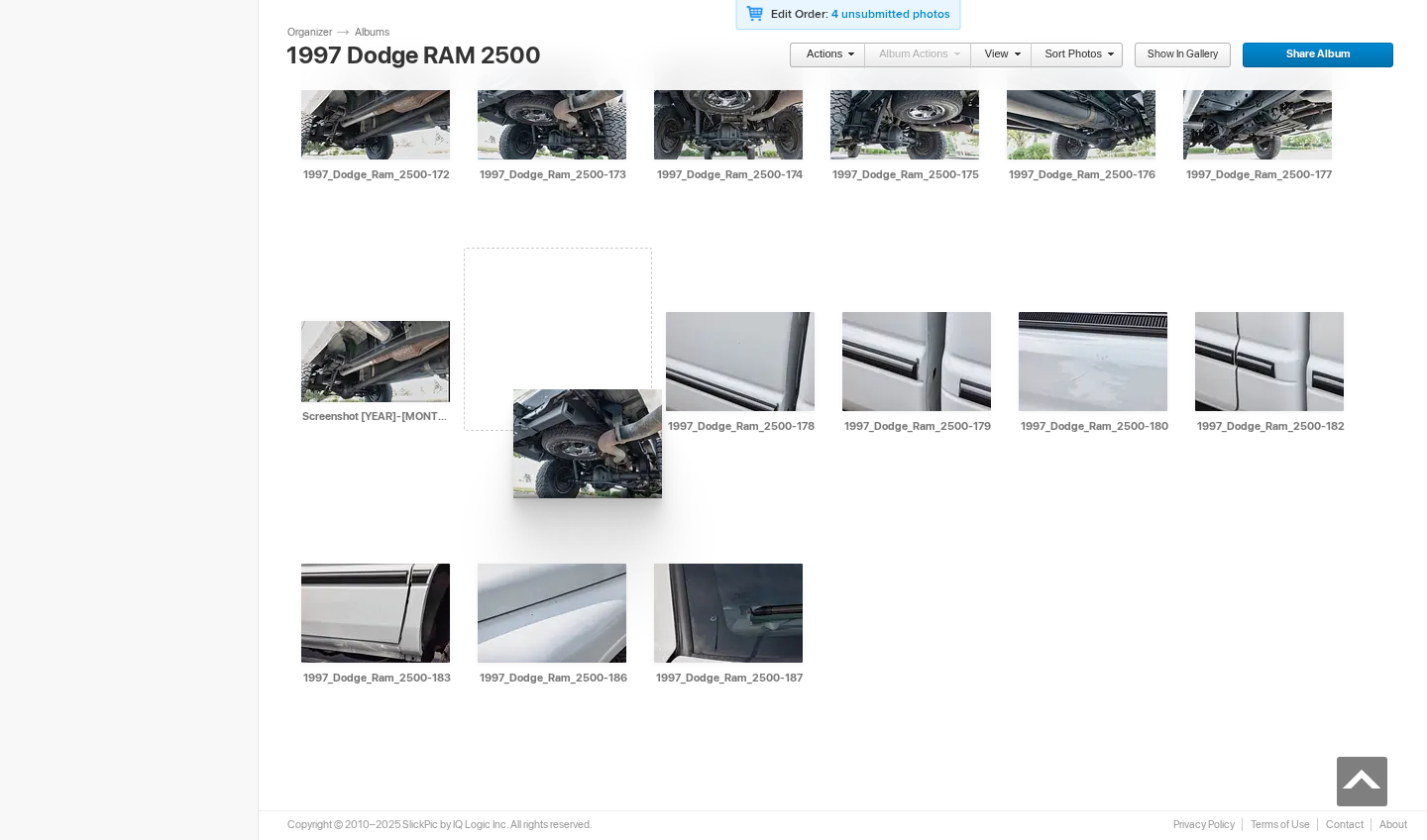 drag, startPoint x: 676, startPoint y: 583, endPoint x: 511, endPoint y: 390, distance: 253.9173 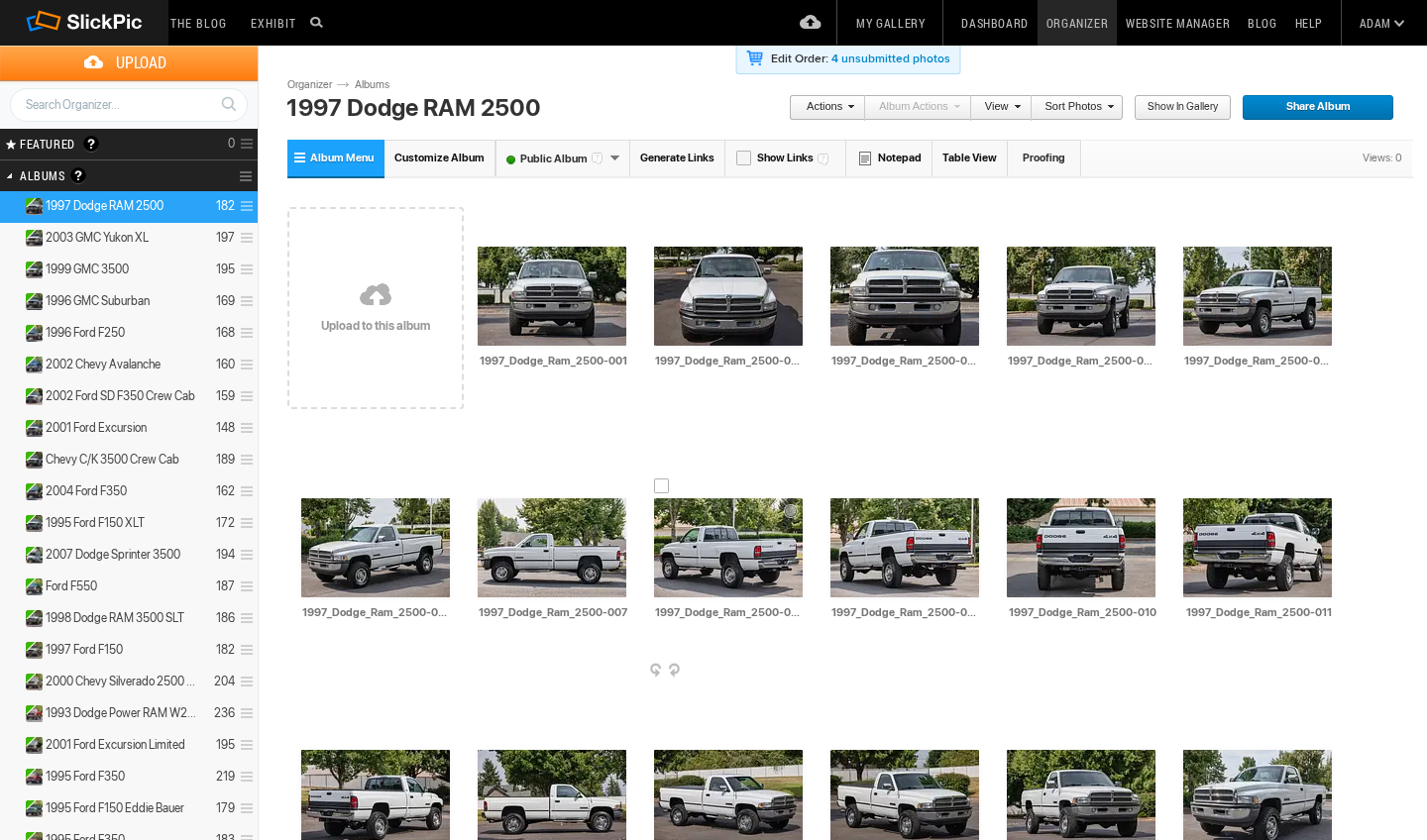 scroll, scrollTop: 0, scrollLeft: 0, axis: both 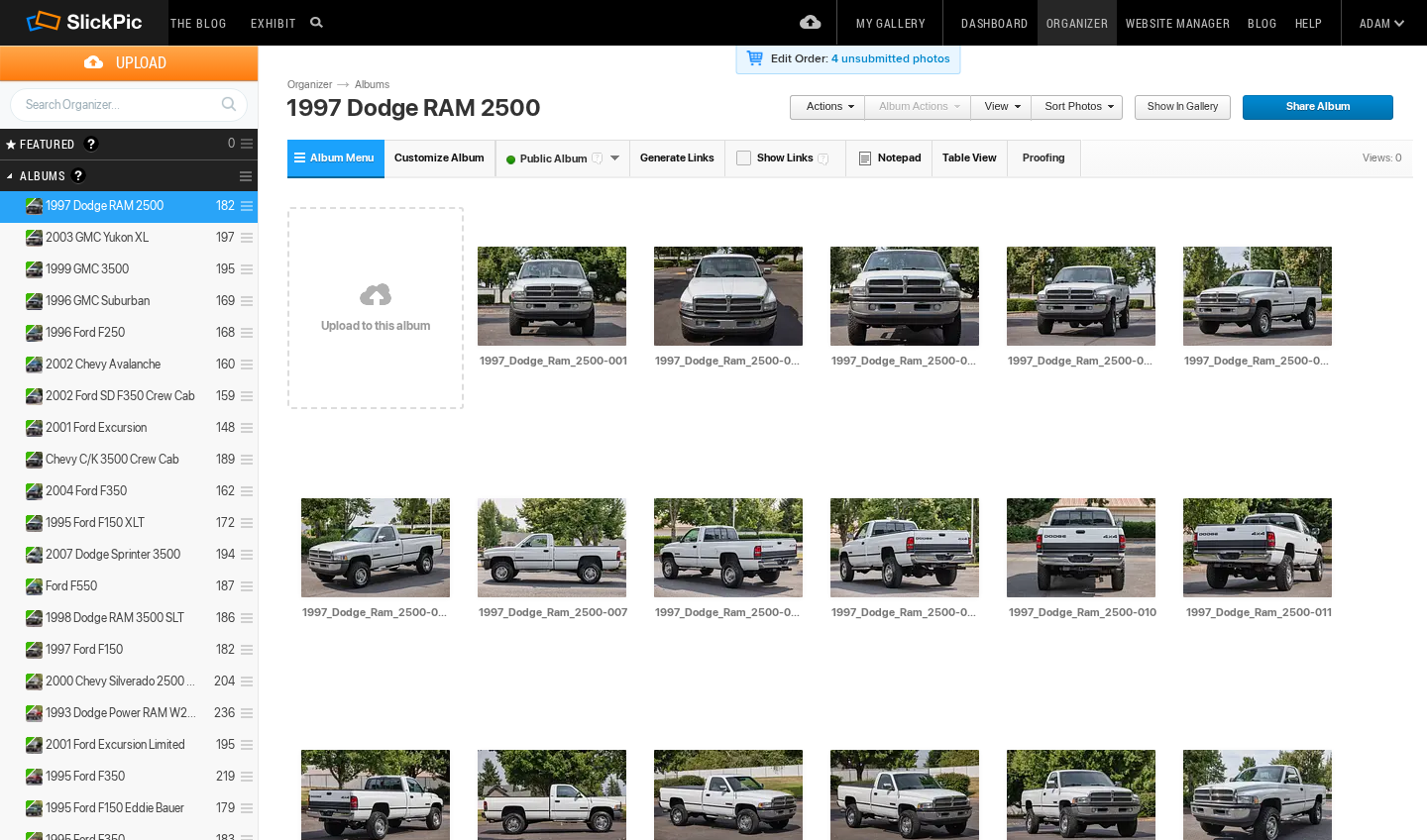 click at bounding box center (244, 206) 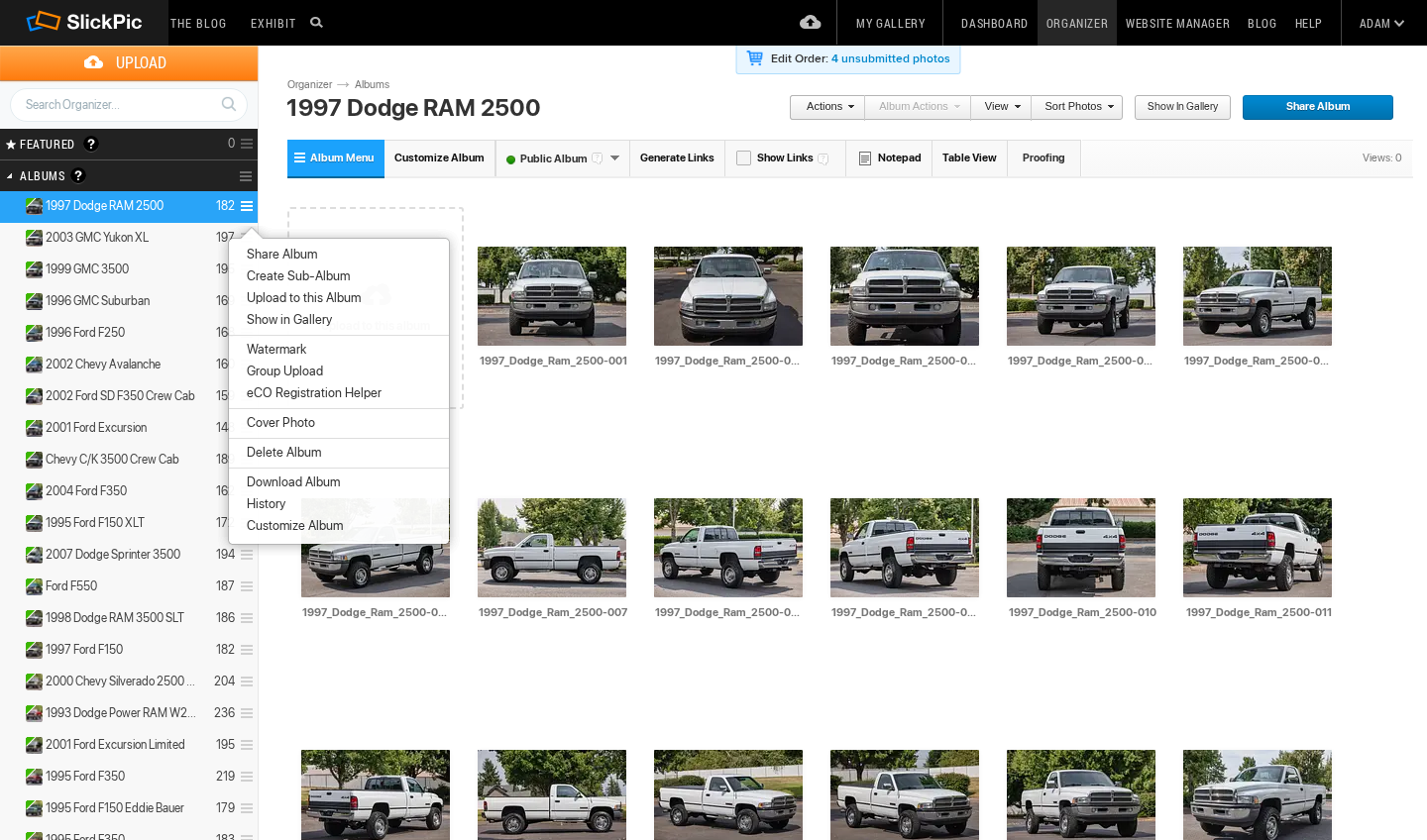 click on "Download Album" at bounding box center (339, 482) 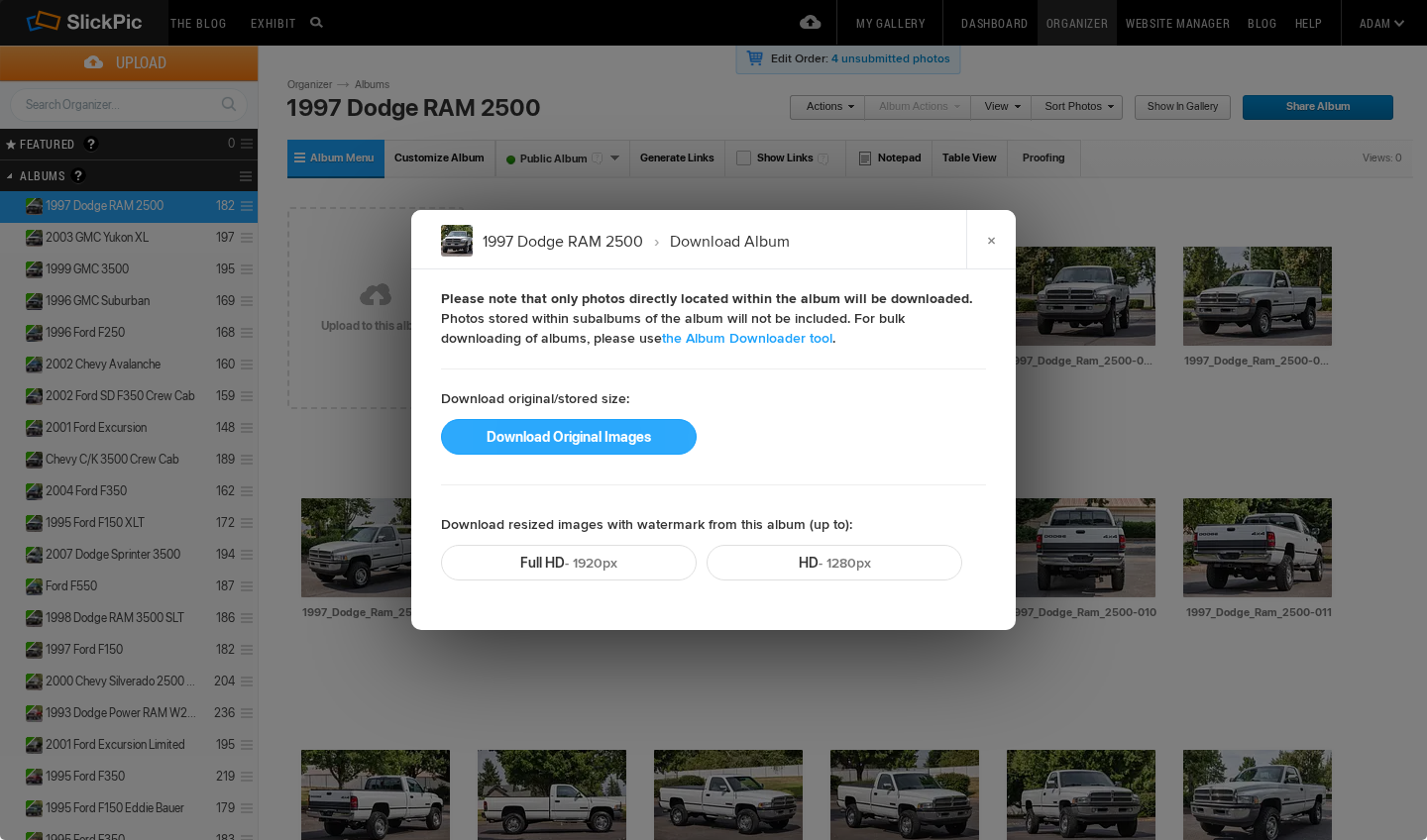 click on "Download Original Images" 